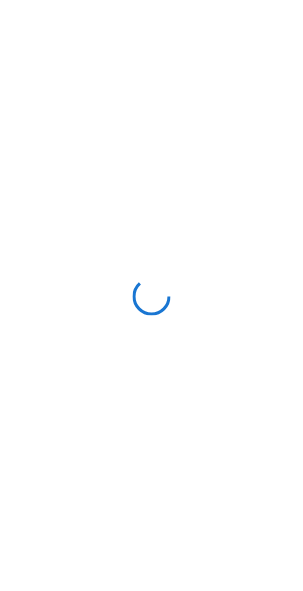 scroll, scrollTop: 0, scrollLeft: 0, axis: both 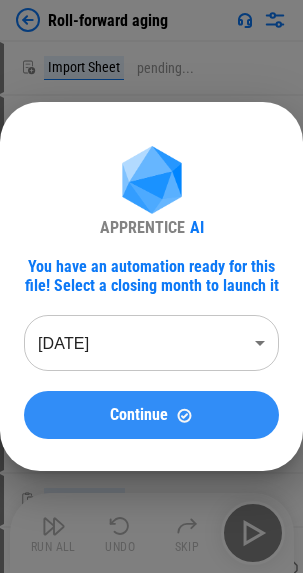 click on "Continue" at bounding box center (139, 415) 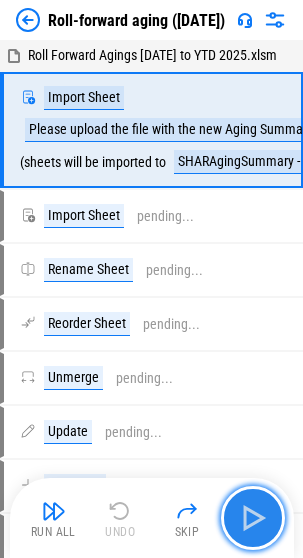 click at bounding box center (253, 518) 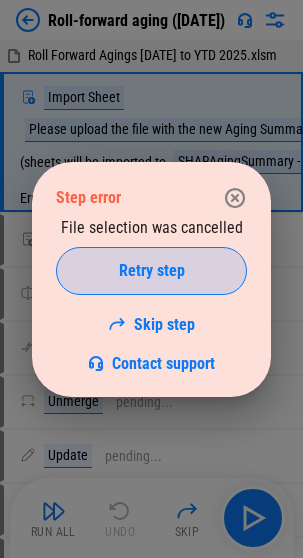 click on "Retry step" at bounding box center (152, 271) 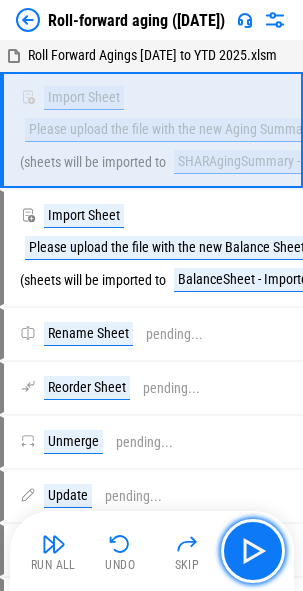 click at bounding box center [253, 551] 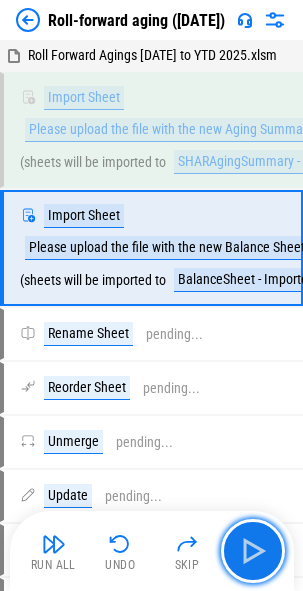 click at bounding box center (253, 551) 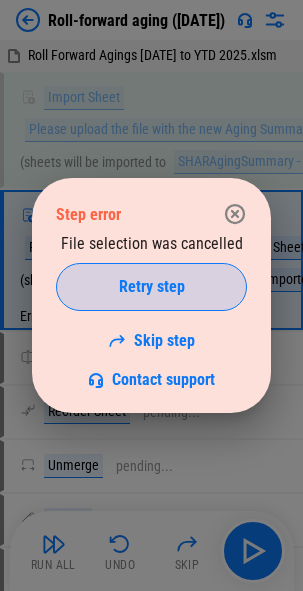 click on "Retry step" at bounding box center (152, 287) 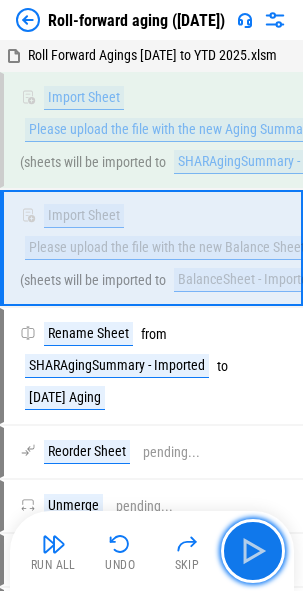click at bounding box center [253, 551] 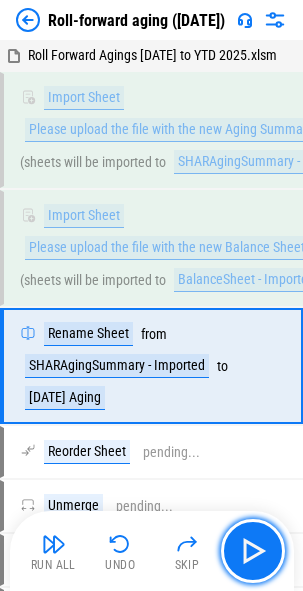 click at bounding box center [253, 551] 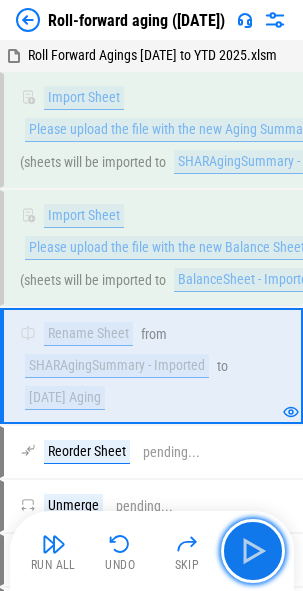 click at bounding box center (253, 551) 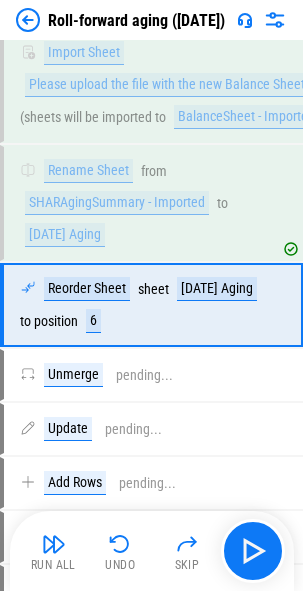 scroll, scrollTop: 173, scrollLeft: 0, axis: vertical 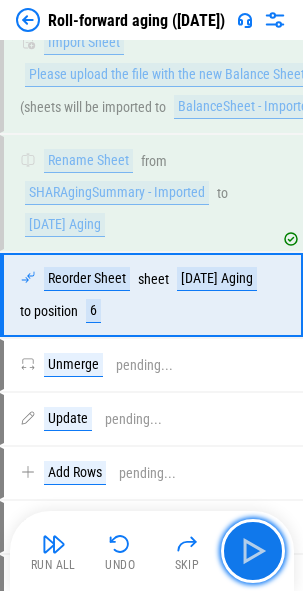 click at bounding box center [253, 551] 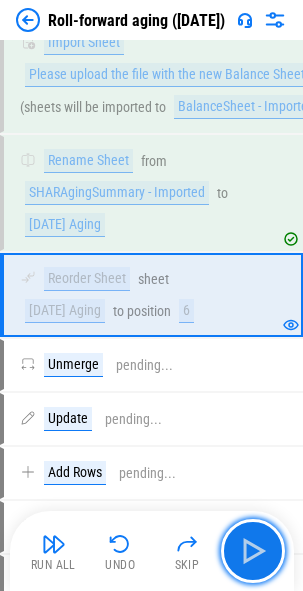click at bounding box center (253, 551) 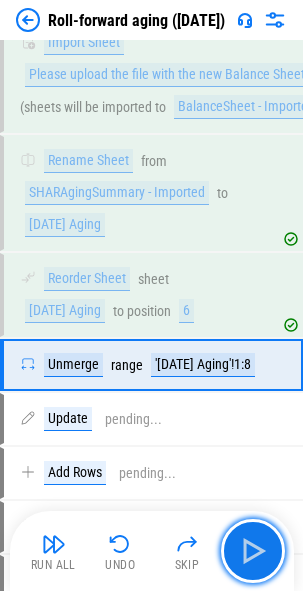 click at bounding box center (253, 551) 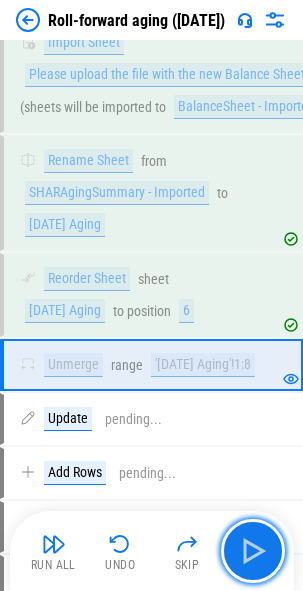 click at bounding box center [253, 551] 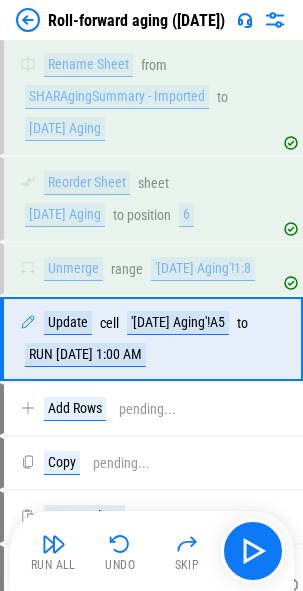 scroll, scrollTop: 345, scrollLeft: 0, axis: vertical 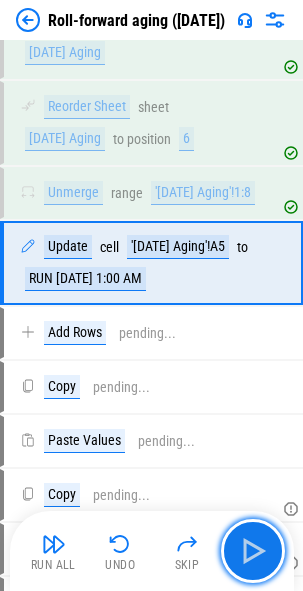 click at bounding box center (253, 551) 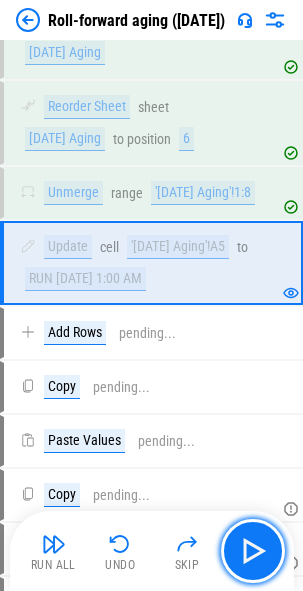 click at bounding box center [253, 551] 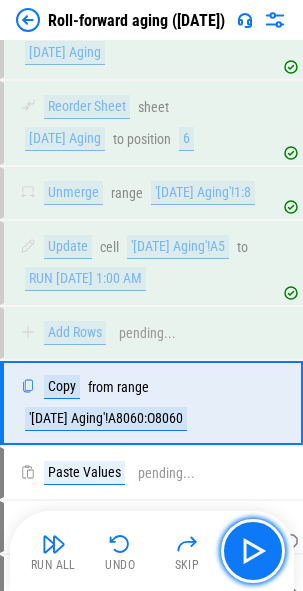 click at bounding box center [253, 551] 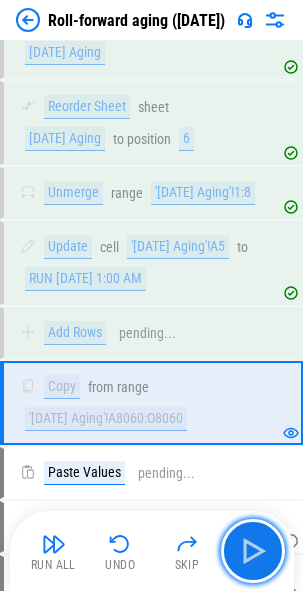 click at bounding box center (253, 551) 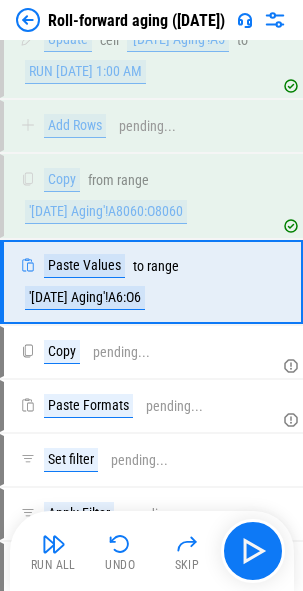 scroll, scrollTop: 571, scrollLeft: 0, axis: vertical 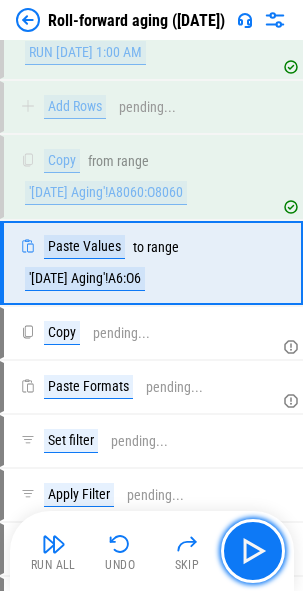 click at bounding box center (253, 551) 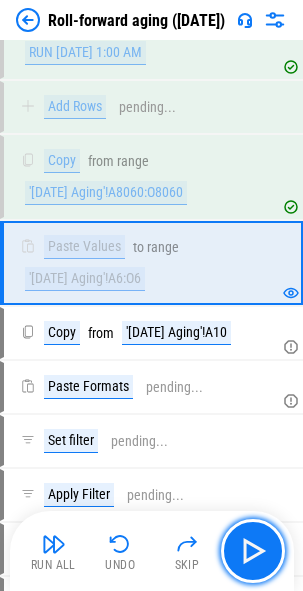 click at bounding box center [253, 551] 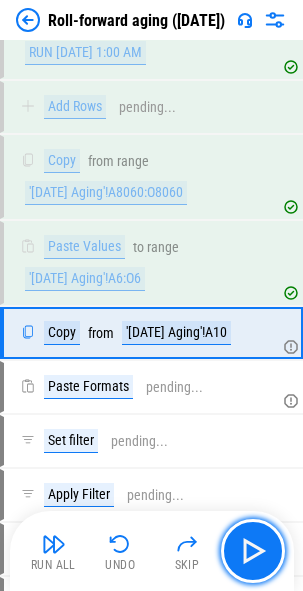 click at bounding box center (253, 551) 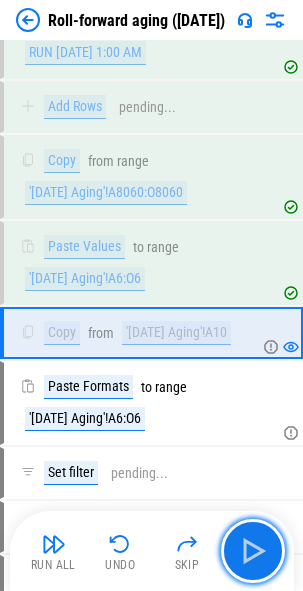 click at bounding box center (253, 551) 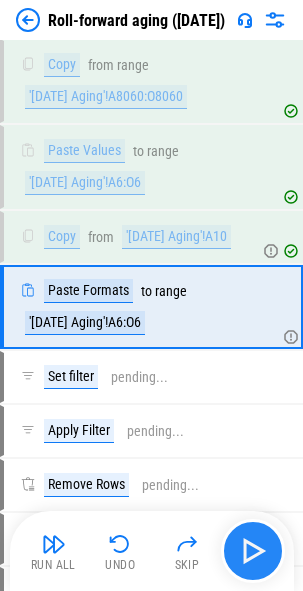 scroll, scrollTop: 743, scrollLeft: 0, axis: vertical 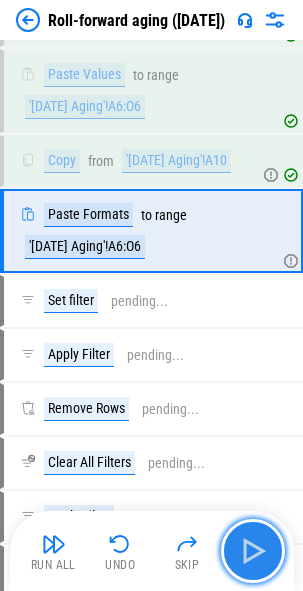 click at bounding box center [253, 551] 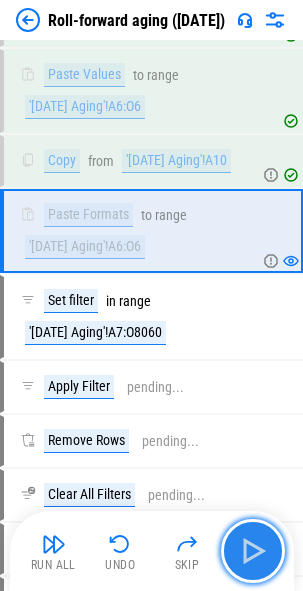click at bounding box center (253, 551) 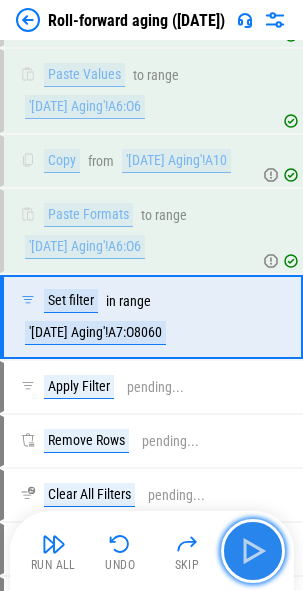 click at bounding box center [253, 551] 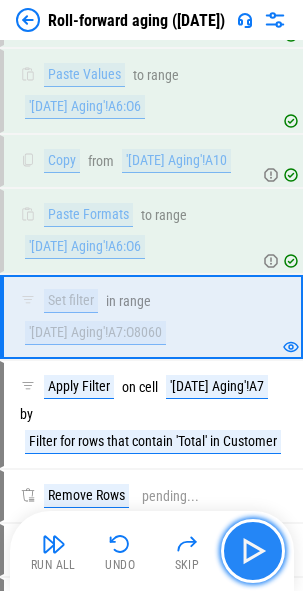 click at bounding box center (253, 551) 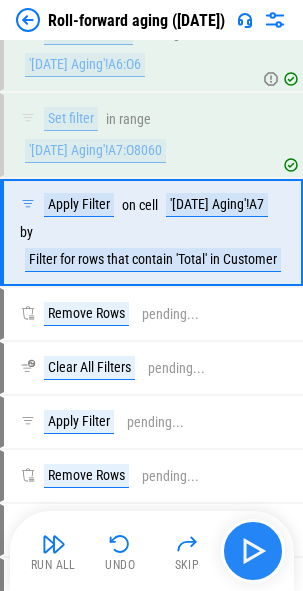 scroll, scrollTop: 926, scrollLeft: 0, axis: vertical 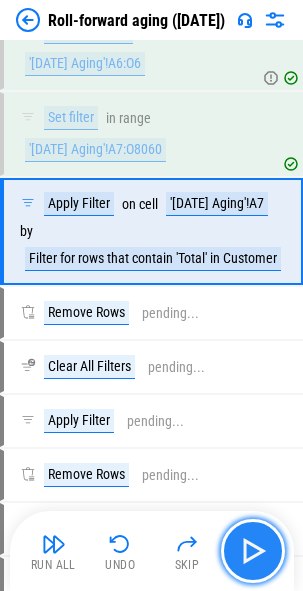click at bounding box center (253, 551) 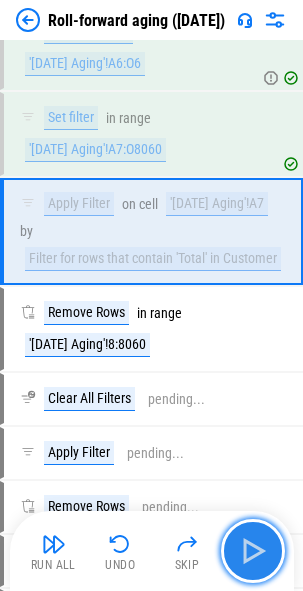 click at bounding box center (253, 551) 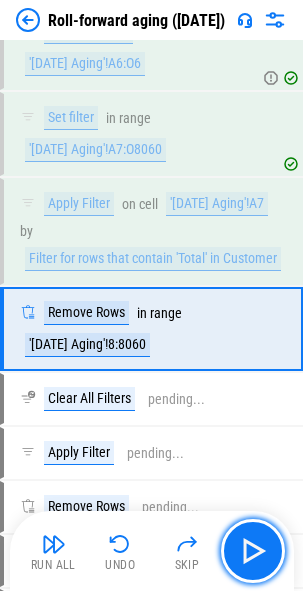 click at bounding box center (253, 551) 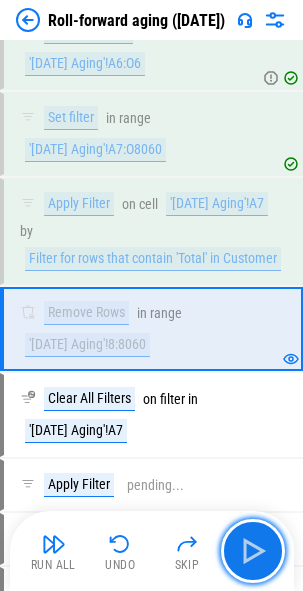 click at bounding box center [253, 551] 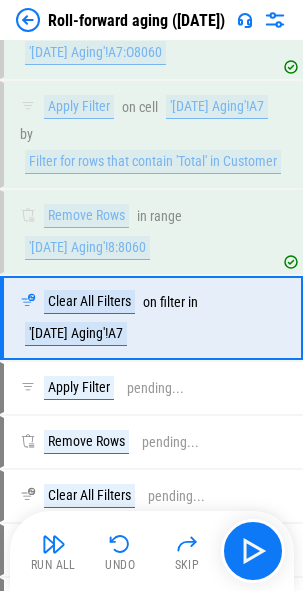 scroll, scrollTop: 1110, scrollLeft: 0, axis: vertical 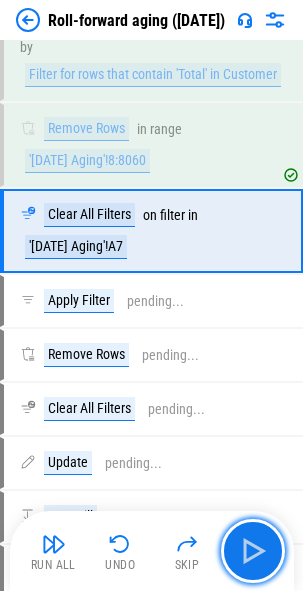 click at bounding box center (253, 551) 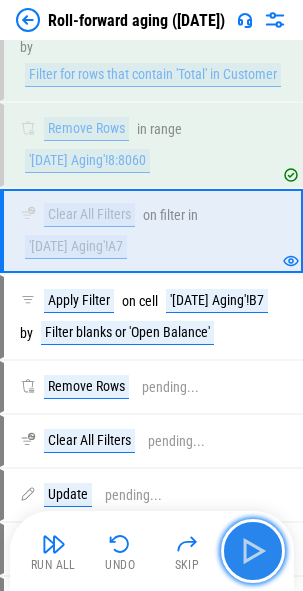 click at bounding box center (253, 551) 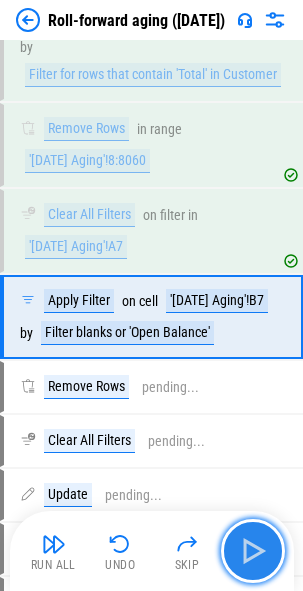 click at bounding box center (253, 551) 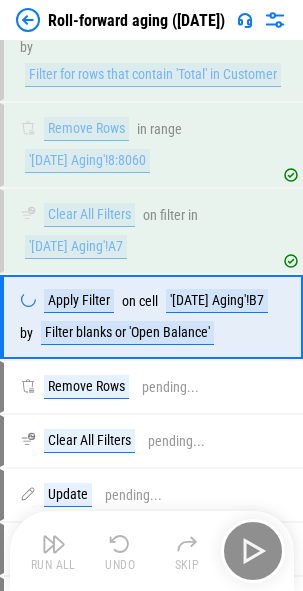 click on "Run All Undo Skip" at bounding box center [154, 551] 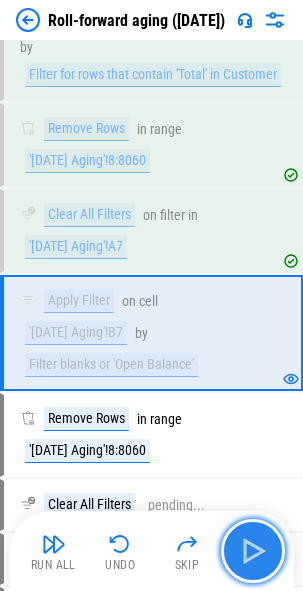 click at bounding box center [253, 551] 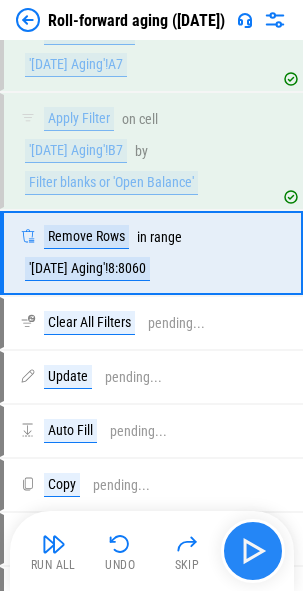 scroll, scrollTop: 1314, scrollLeft: 0, axis: vertical 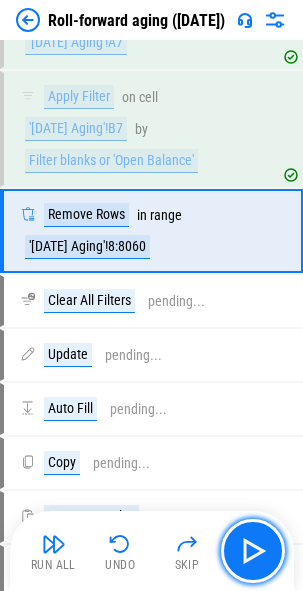 click at bounding box center (253, 551) 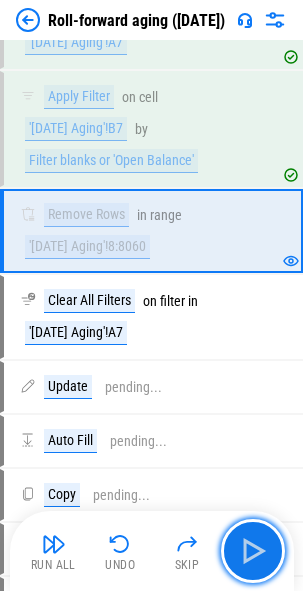 click at bounding box center [253, 551] 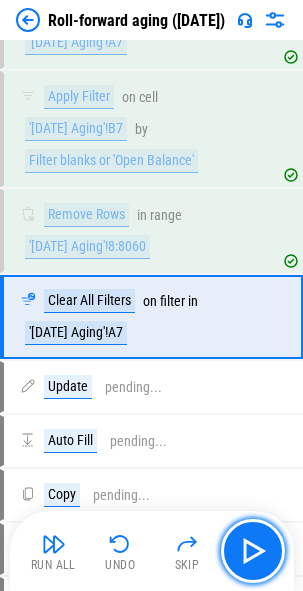 click at bounding box center [253, 551] 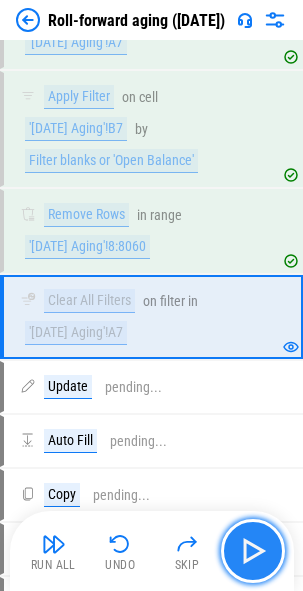 click at bounding box center (253, 551) 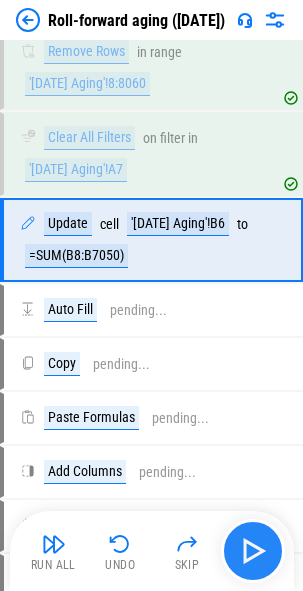 scroll, scrollTop: 1486, scrollLeft: 0, axis: vertical 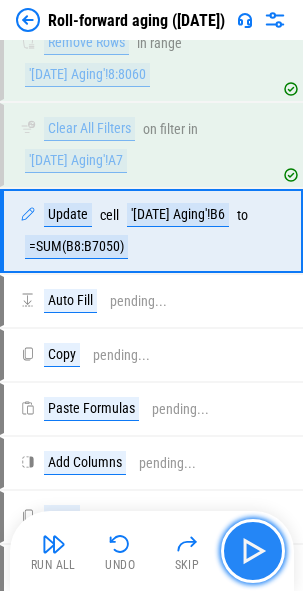 click at bounding box center (253, 551) 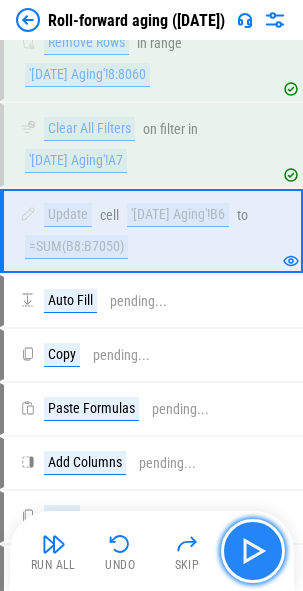 click at bounding box center (253, 551) 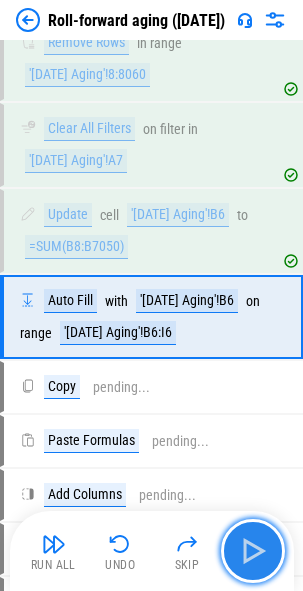 click at bounding box center (253, 551) 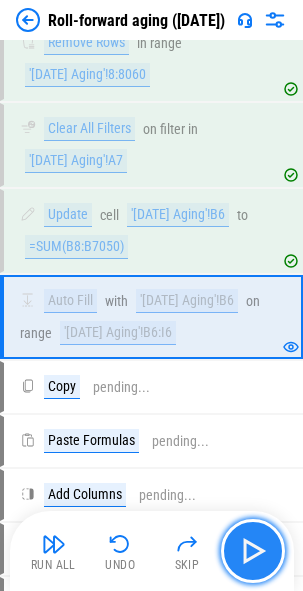 click at bounding box center [253, 551] 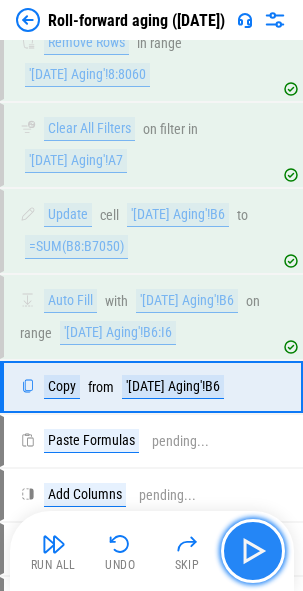 click at bounding box center [253, 551] 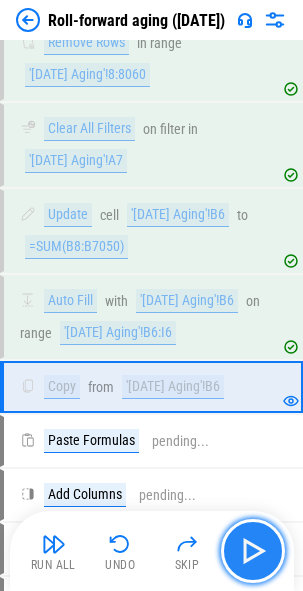 click at bounding box center (253, 551) 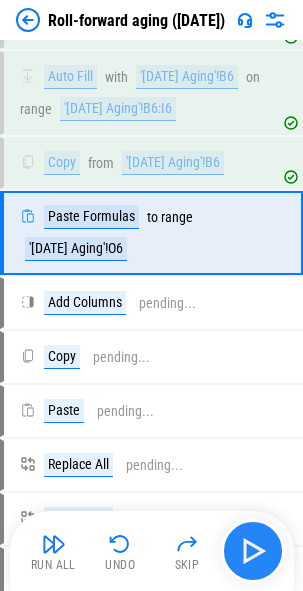scroll, scrollTop: 1712, scrollLeft: 0, axis: vertical 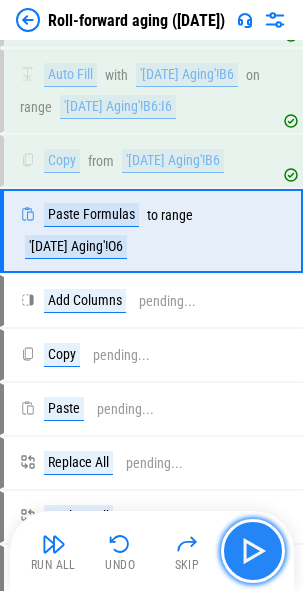 click at bounding box center (253, 551) 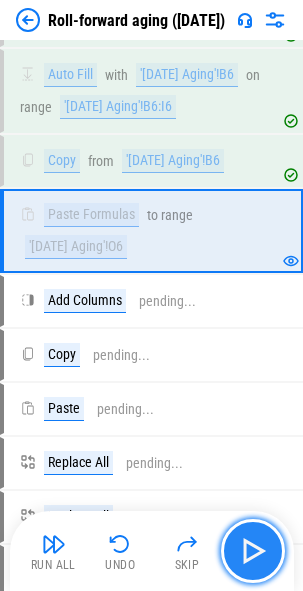 click at bounding box center (253, 551) 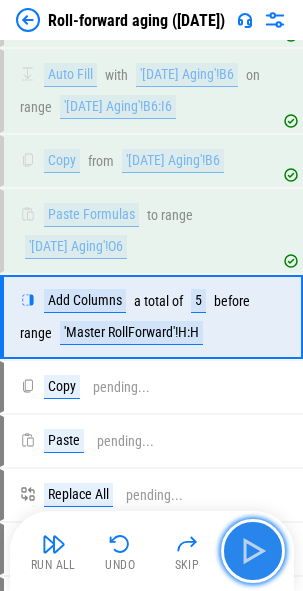 click at bounding box center [253, 551] 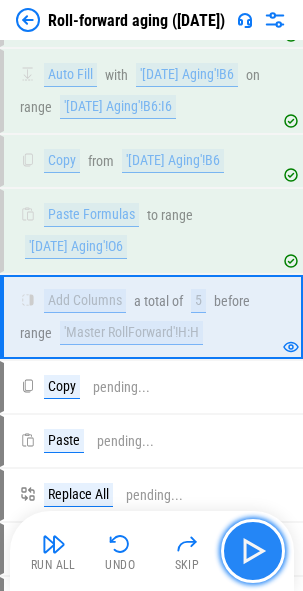 click at bounding box center [253, 551] 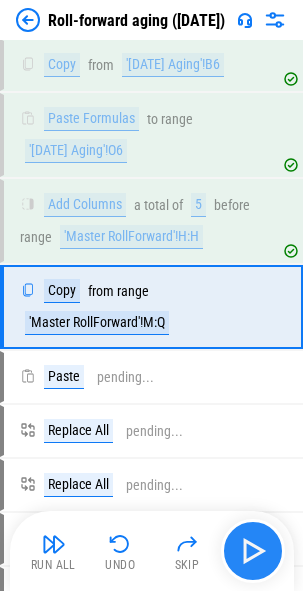 scroll, scrollTop: 1884, scrollLeft: 0, axis: vertical 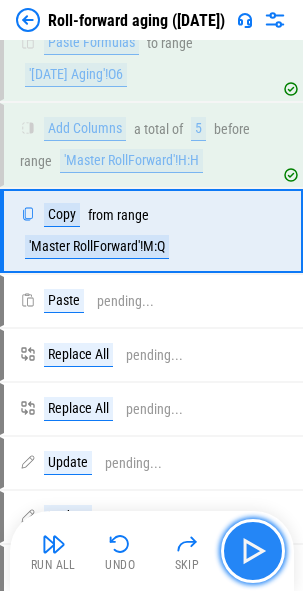 click at bounding box center (253, 551) 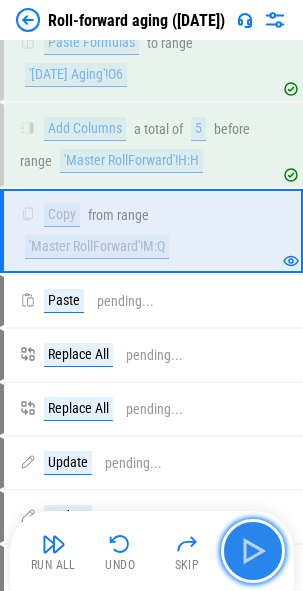 click at bounding box center (253, 551) 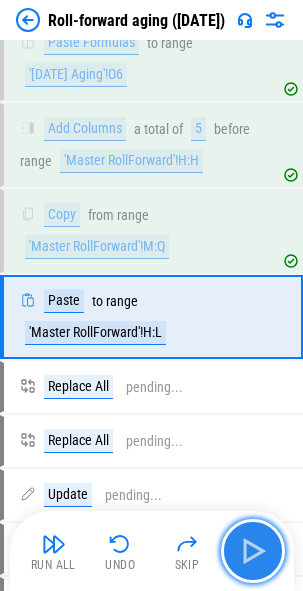 click at bounding box center [253, 551] 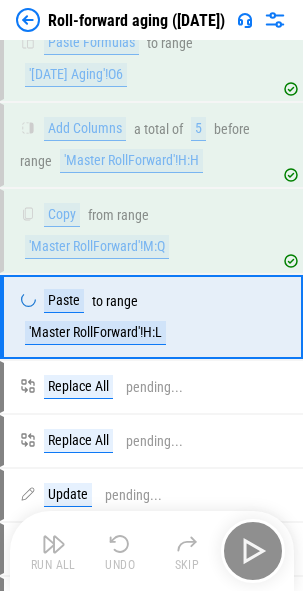click on "Run All Undo Skip" at bounding box center (154, 551) 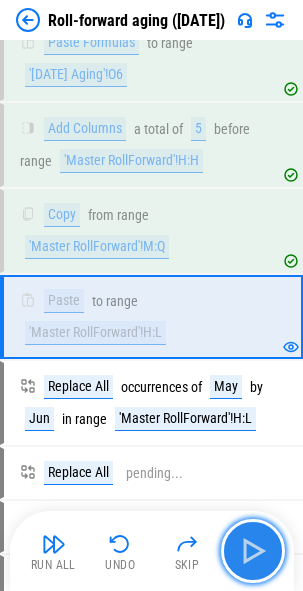 click at bounding box center [253, 551] 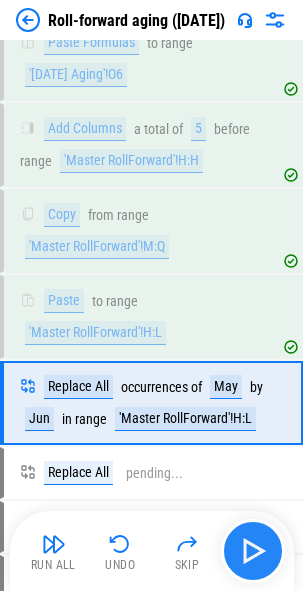 scroll, scrollTop: 2056, scrollLeft: 0, axis: vertical 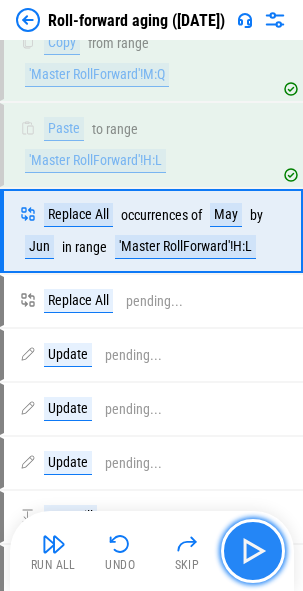 click at bounding box center [253, 551] 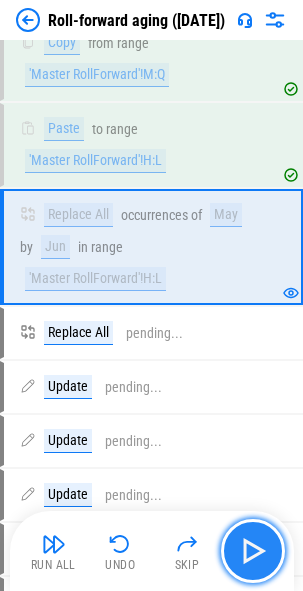 click at bounding box center (253, 551) 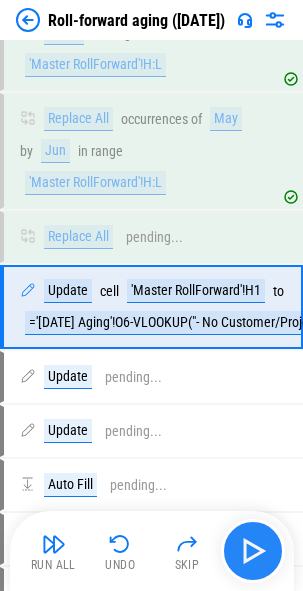 scroll, scrollTop: 2228, scrollLeft: 0, axis: vertical 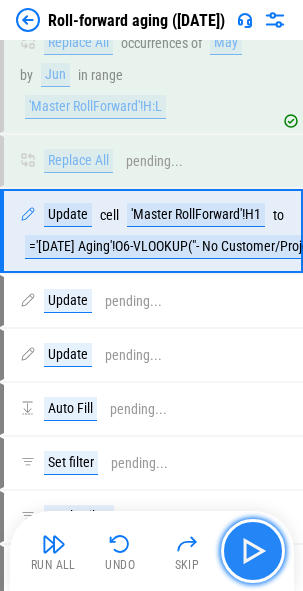 click at bounding box center (253, 551) 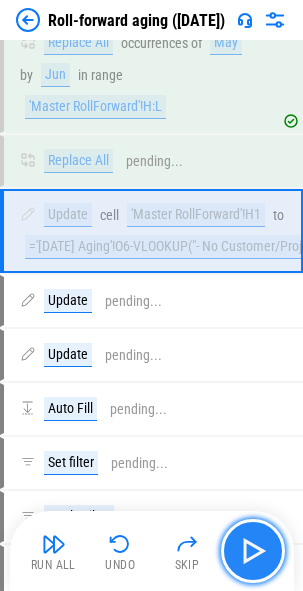 click at bounding box center [253, 551] 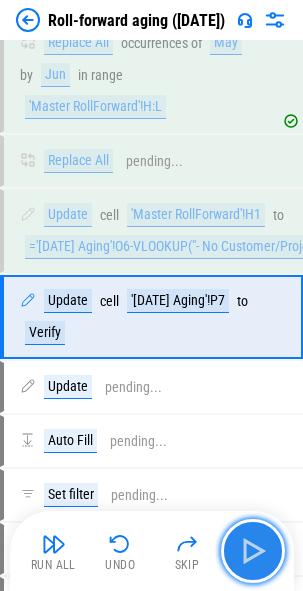 click at bounding box center [253, 551] 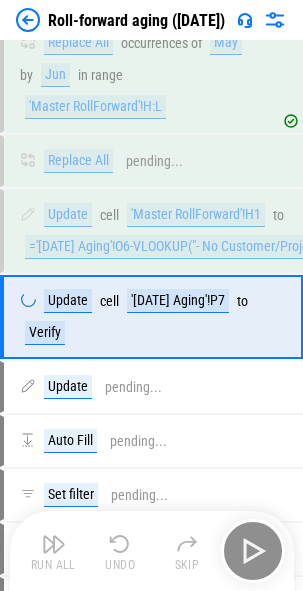 click on "Run All Undo Skip" at bounding box center (154, 551) 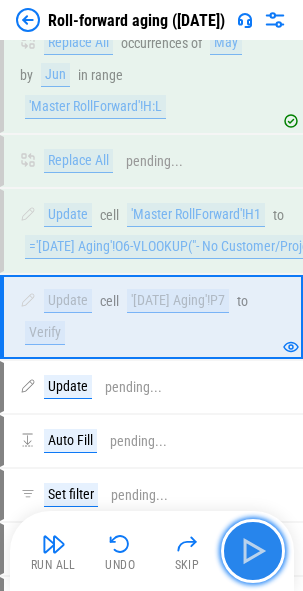 click at bounding box center (253, 551) 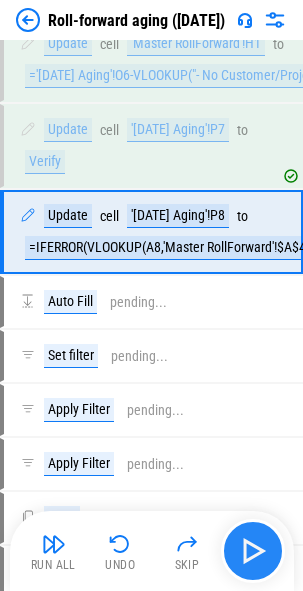 scroll, scrollTop: 2400, scrollLeft: 0, axis: vertical 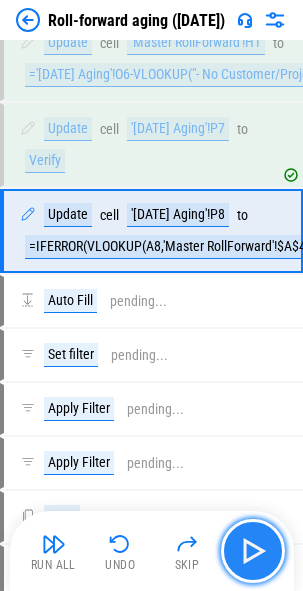 click at bounding box center [253, 551] 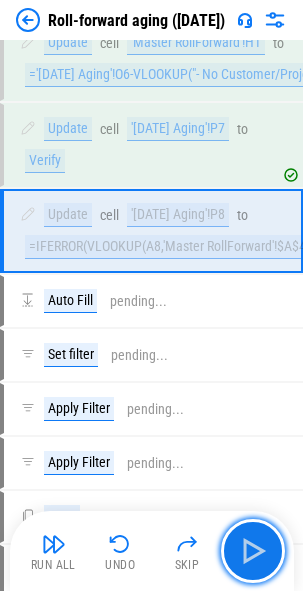 click at bounding box center [253, 551] 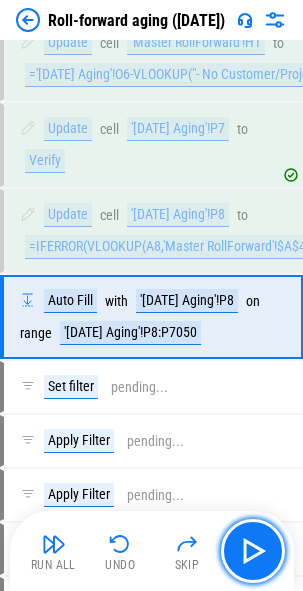 click at bounding box center (253, 551) 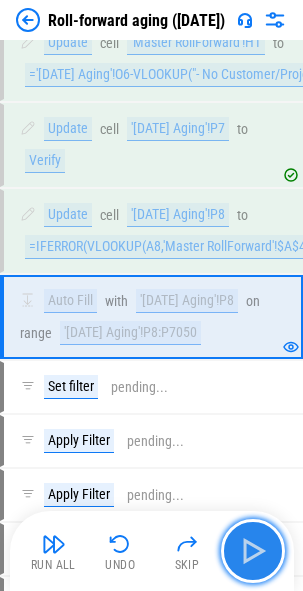 click at bounding box center (253, 551) 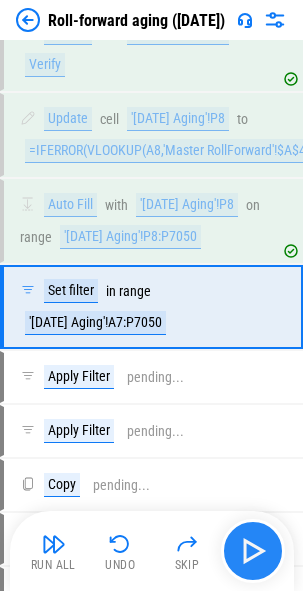 scroll, scrollTop: 2572, scrollLeft: 0, axis: vertical 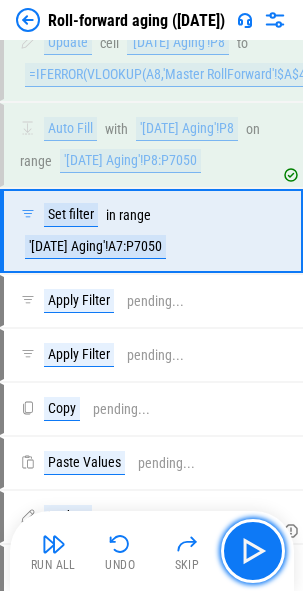 click at bounding box center [253, 551] 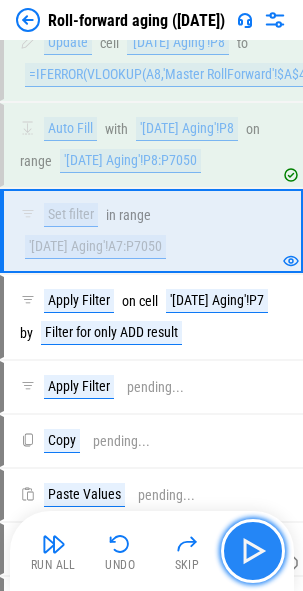 click at bounding box center (253, 551) 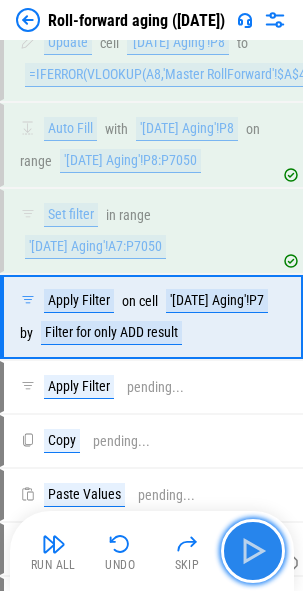 click at bounding box center [253, 551] 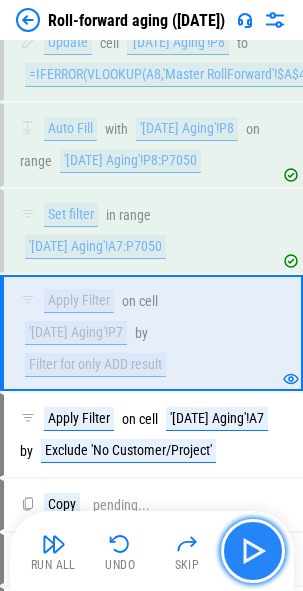 click at bounding box center [253, 551] 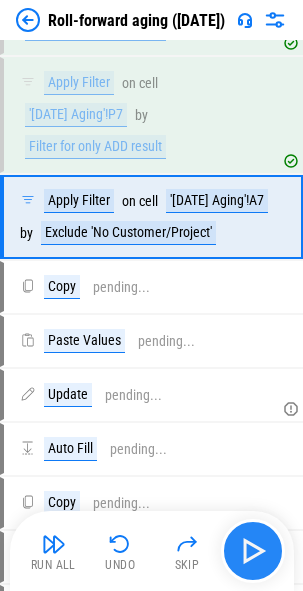 scroll, scrollTop: 2792, scrollLeft: 0, axis: vertical 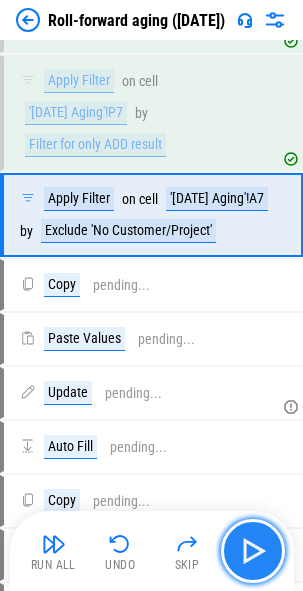 click at bounding box center [253, 551] 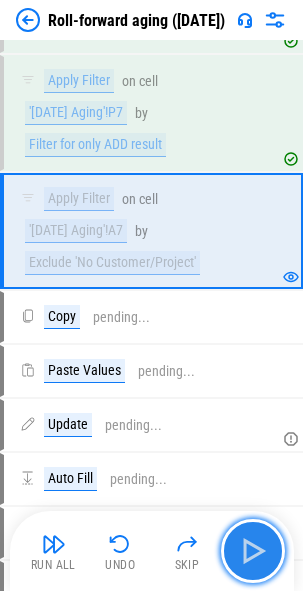 click at bounding box center [253, 551] 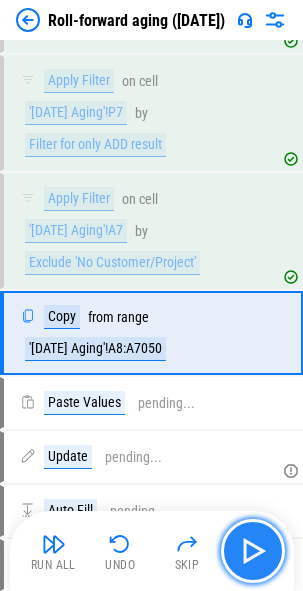 click at bounding box center (253, 551) 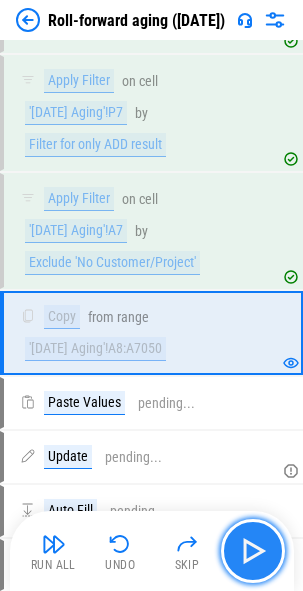 click at bounding box center [253, 551] 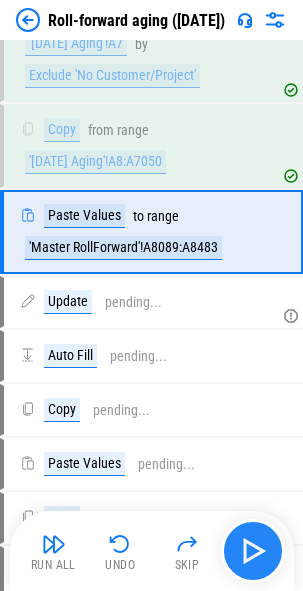 scroll, scrollTop: 2980, scrollLeft: 0, axis: vertical 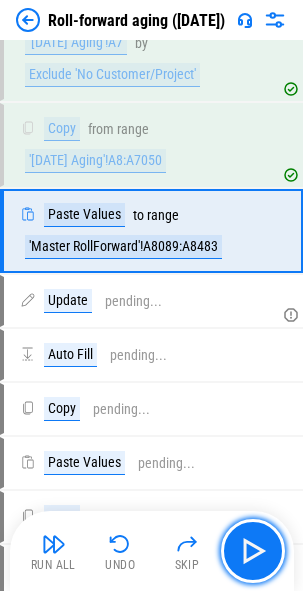 click at bounding box center (253, 551) 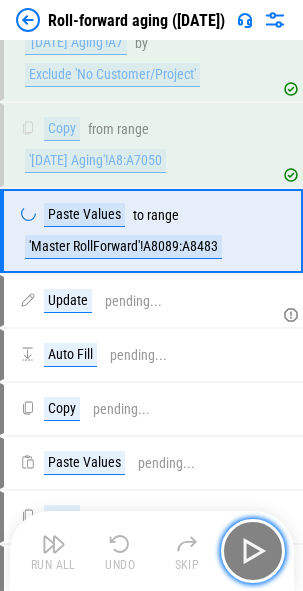 click at bounding box center (253, 551) 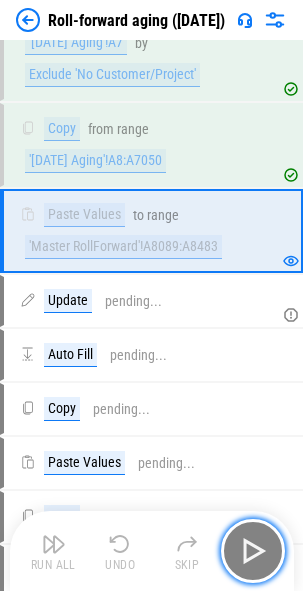 click at bounding box center (253, 551) 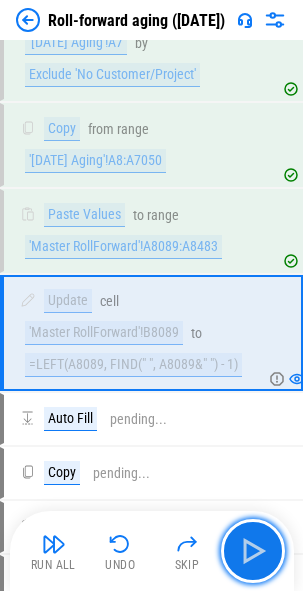 click at bounding box center (253, 551) 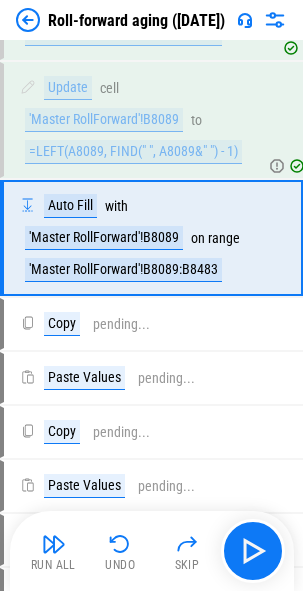 scroll, scrollTop: 3200, scrollLeft: 0, axis: vertical 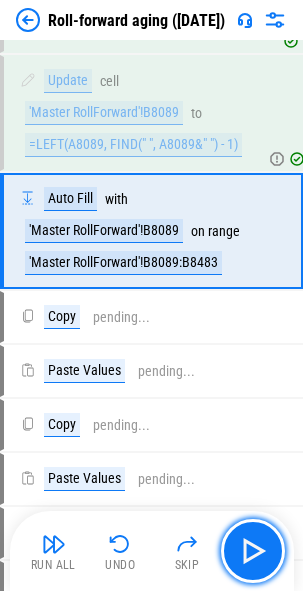 click at bounding box center [253, 551] 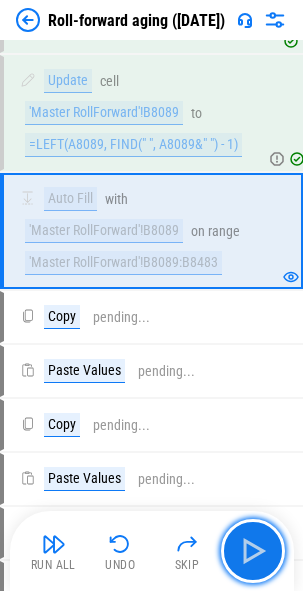 click at bounding box center [253, 551] 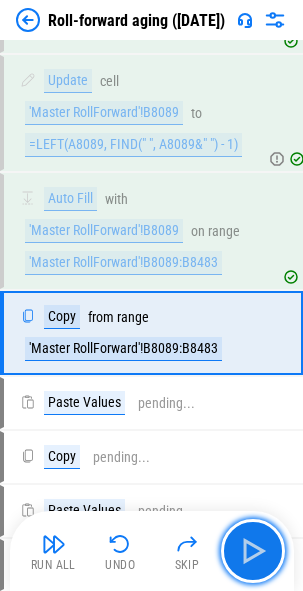 click at bounding box center [253, 551] 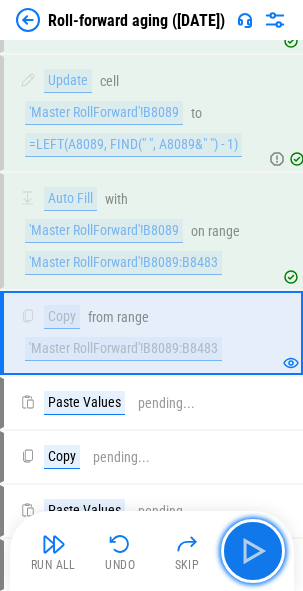 click at bounding box center [253, 551] 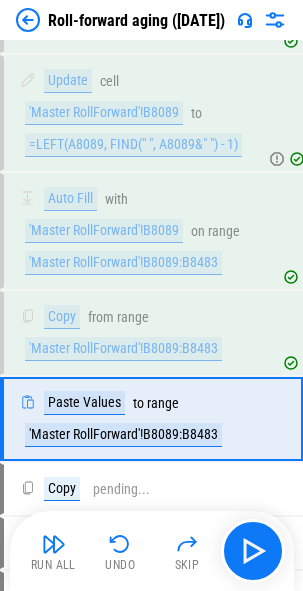 scroll, scrollTop: 3388, scrollLeft: 0, axis: vertical 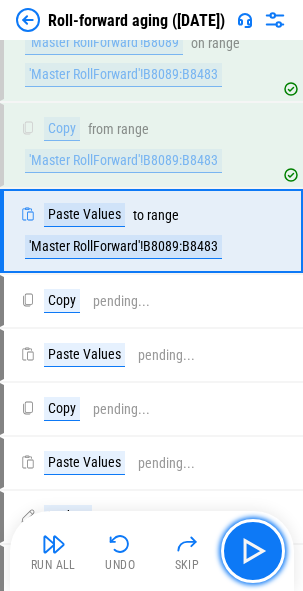 click at bounding box center (253, 551) 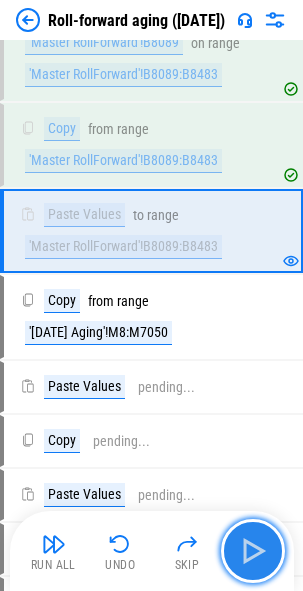 click at bounding box center [253, 551] 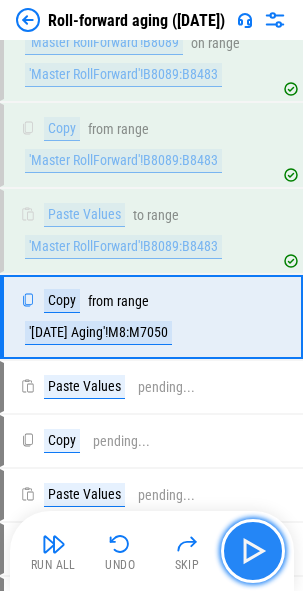 click at bounding box center [253, 551] 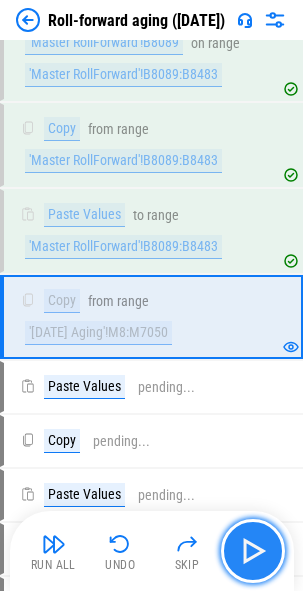 click at bounding box center (253, 551) 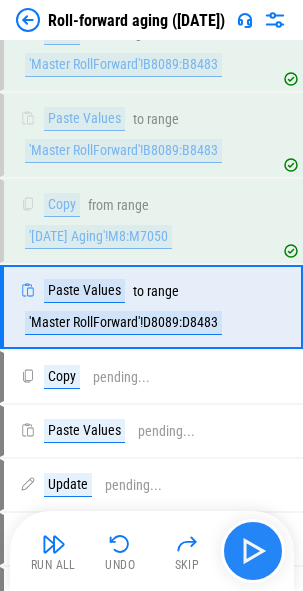 scroll, scrollTop: 3560, scrollLeft: 0, axis: vertical 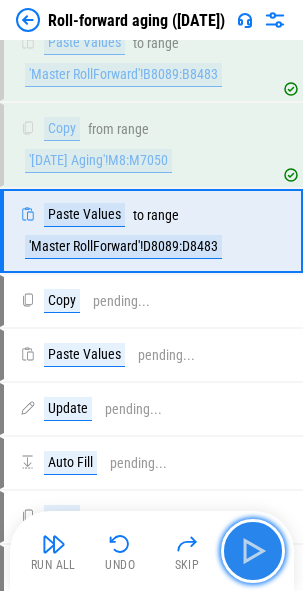 click at bounding box center [253, 551] 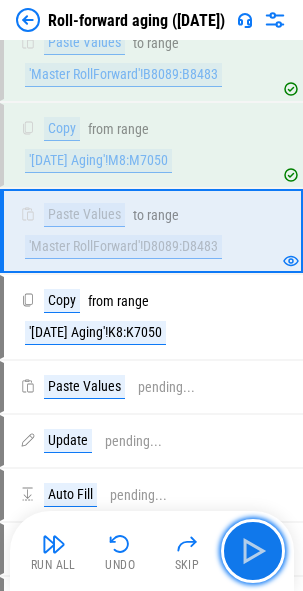 click at bounding box center [253, 551] 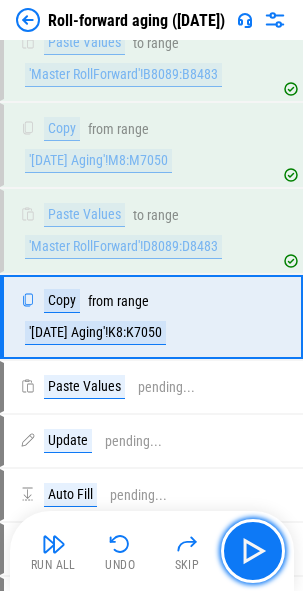 click at bounding box center (253, 551) 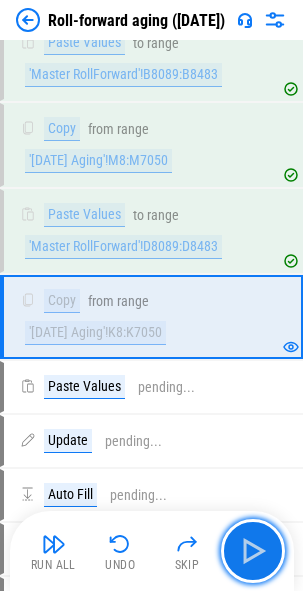 click at bounding box center (253, 551) 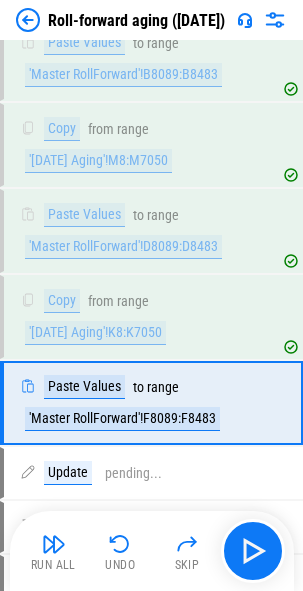 scroll, scrollTop: 3732, scrollLeft: 0, axis: vertical 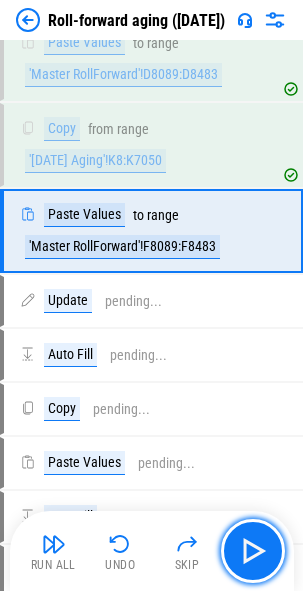 click at bounding box center (253, 551) 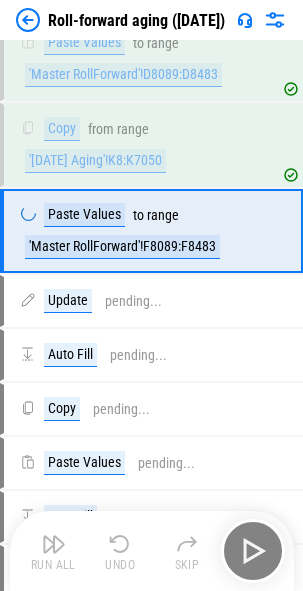click on "Run All Undo Skip" at bounding box center (154, 551) 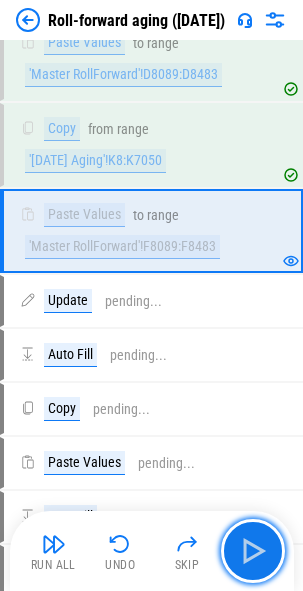 click at bounding box center (253, 551) 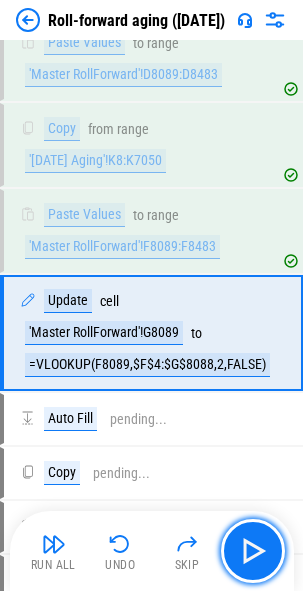 click at bounding box center (253, 551) 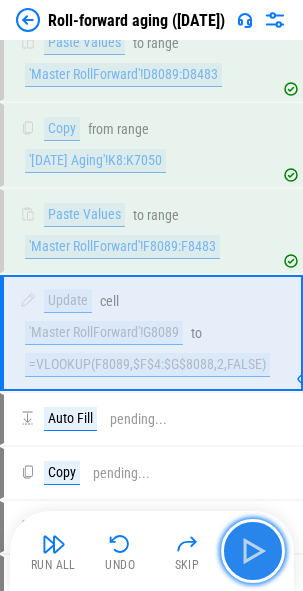 click at bounding box center (253, 551) 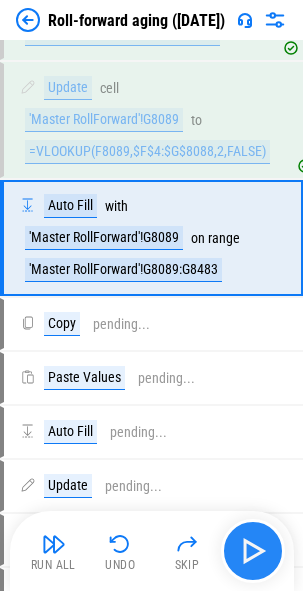 scroll, scrollTop: 3952, scrollLeft: 0, axis: vertical 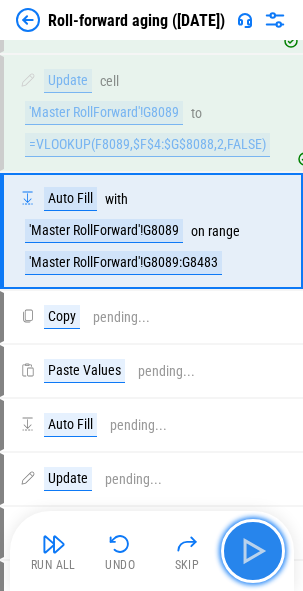 click at bounding box center [253, 551] 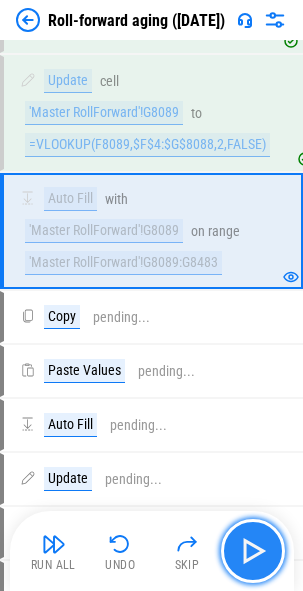 click at bounding box center [253, 551] 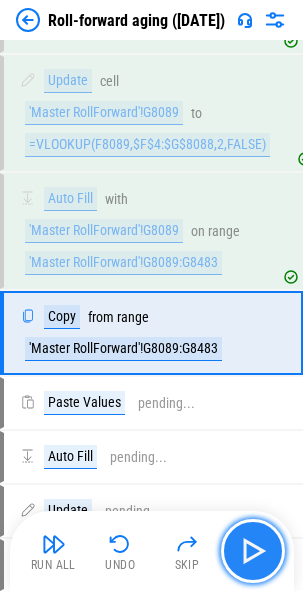 click at bounding box center (253, 551) 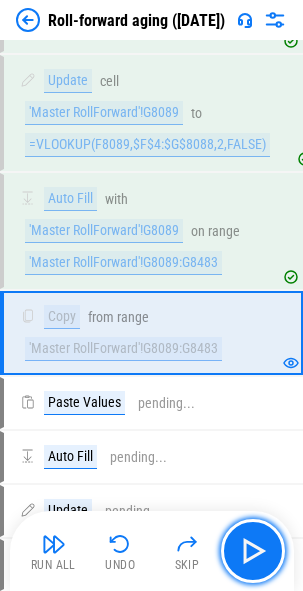 click at bounding box center (253, 551) 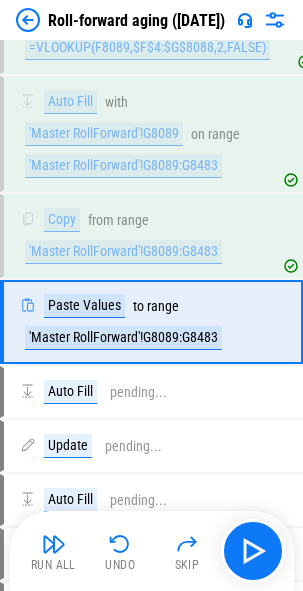 scroll, scrollTop: 4140, scrollLeft: 0, axis: vertical 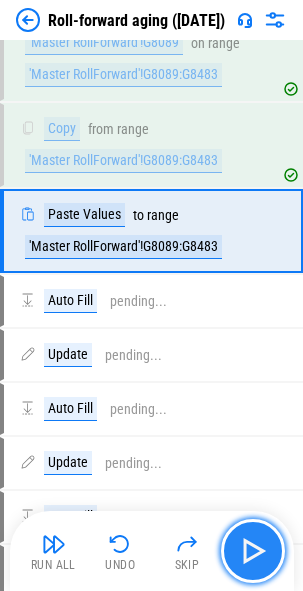 click at bounding box center [253, 551] 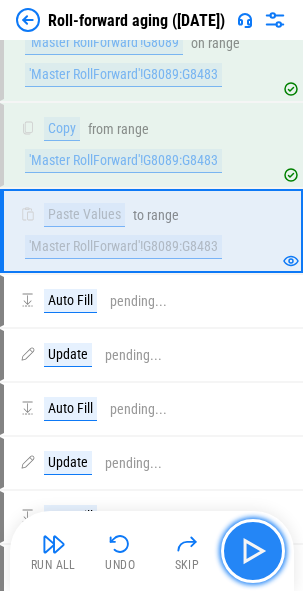 click at bounding box center [253, 551] 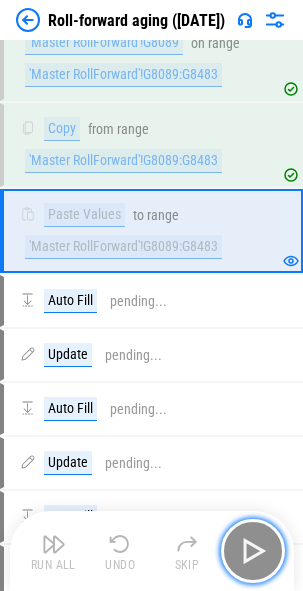 click at bounding box center (253, 551) 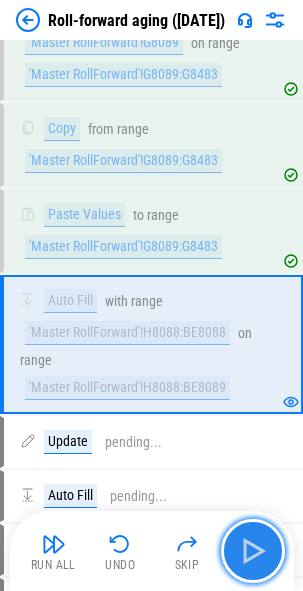 click at bounding box center (253, 551) 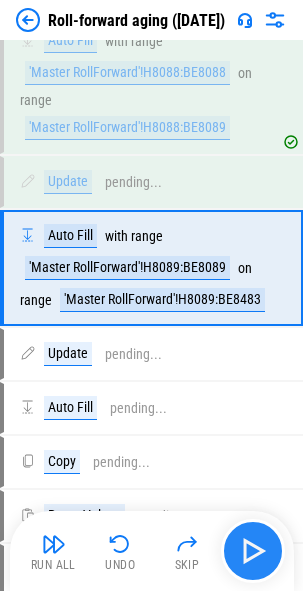 scroll, scrollTop: 4437, scrollLeft: 0, axis: vertical 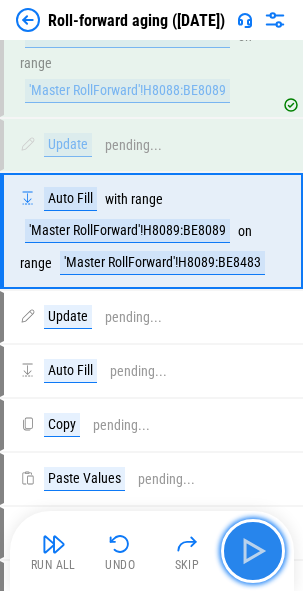 click at bounding box center (253, 551) 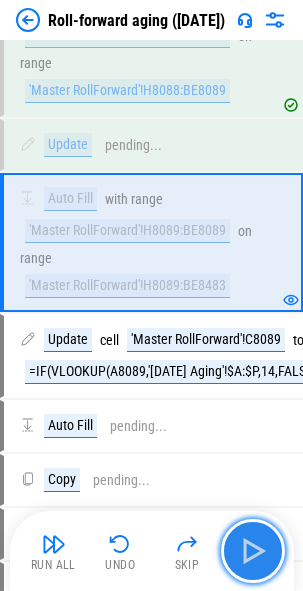 click at bounding box center [253, 551] 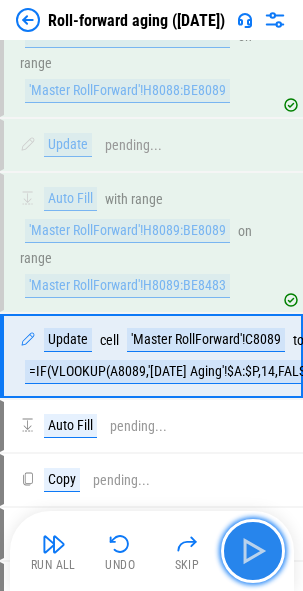 click at bounding box center (253, 551) 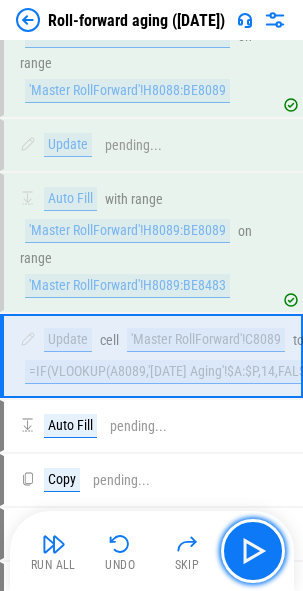 click at bounding box center (253, 551) 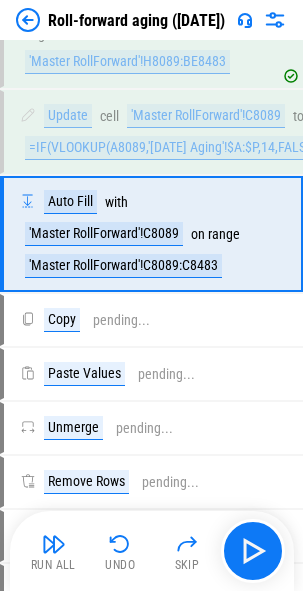 scroll, scrollTop: 4664, scrollLeft: 0, axis: vertical 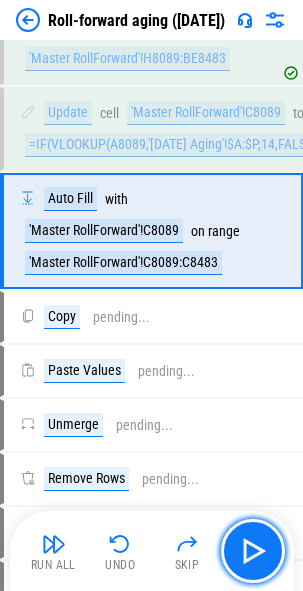 click at bounding box center (253, 551) 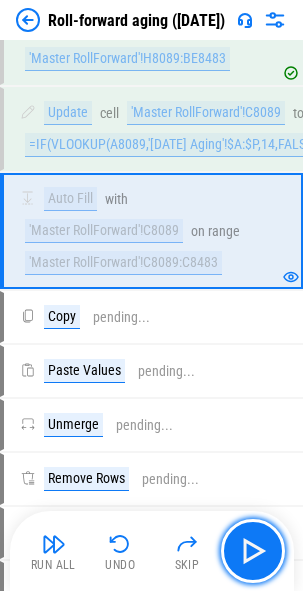 click at bounding box center (253, 551) 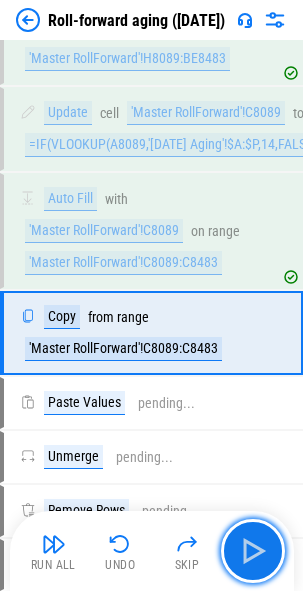 click at bounding box center [253, 551] 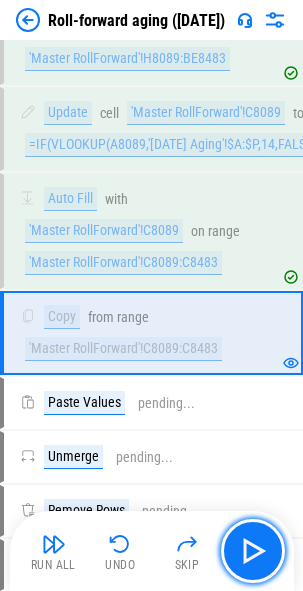 click at bounding box center (253, 551) 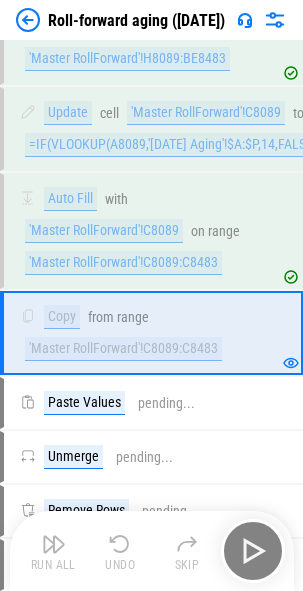 click on "Run All Undo Skip" at bounding box center (154, 551) 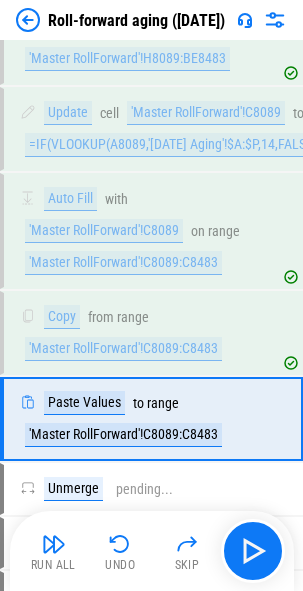 scroll, scrollTop: 4852, scrollLeft: 0, axis: vertical 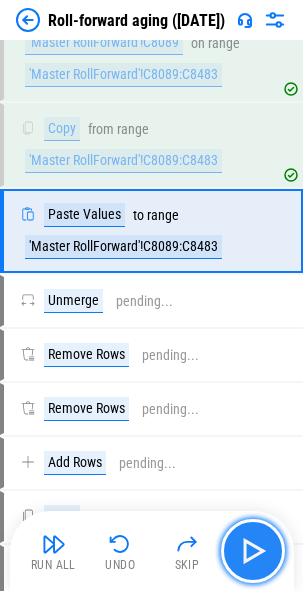 click at bounding box center (253, 551) 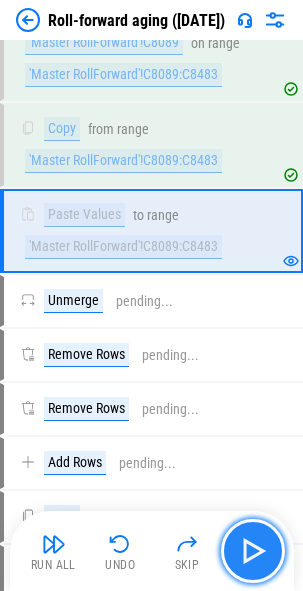 click at bounding box center [253, 551] 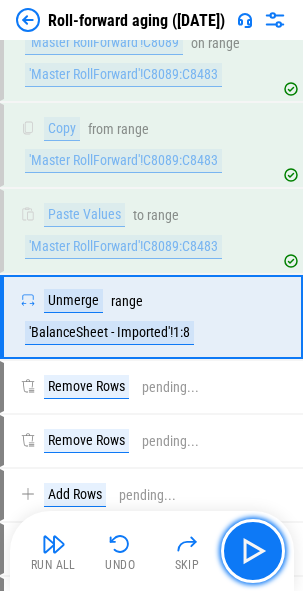 click at bounding box center [253, 551] 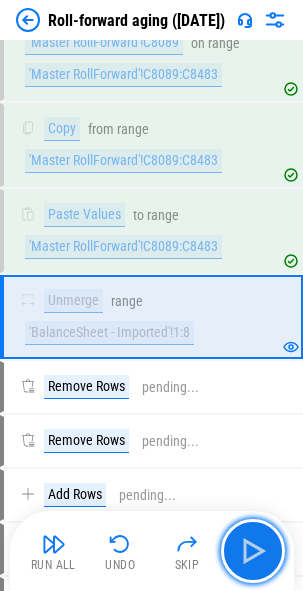 click at bounding box center (253, 551) 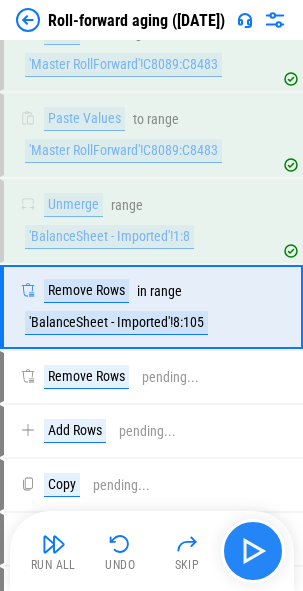 scroll, scrollTop: 5024, scrollLeft: 0, axis: vertical 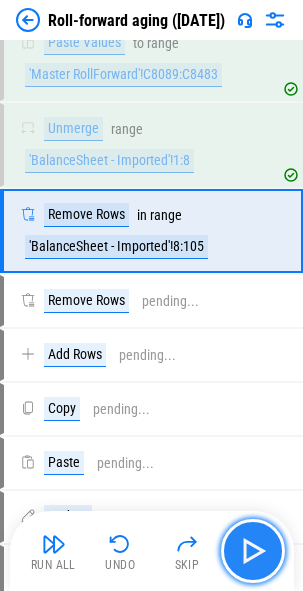 click at bounding box center (253, 551) 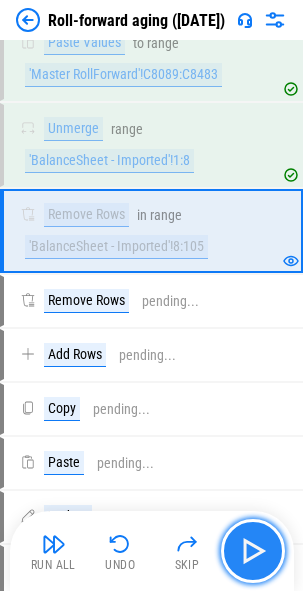 click at bounding box center [253, 551] 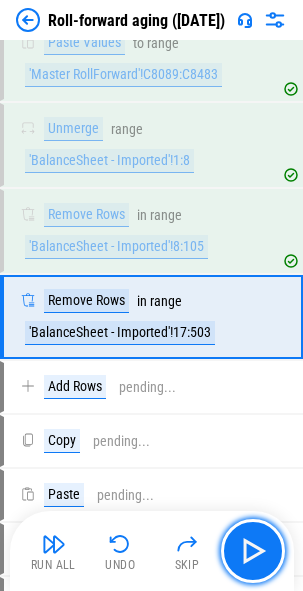click at bounding box center [253, 551] 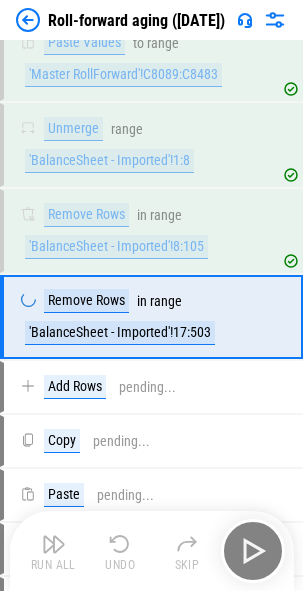 click on "Run All Undo Skip" at bounding box center (154, 551) 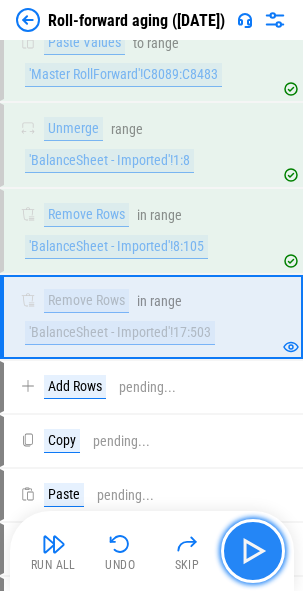 click at bounding box center [253, 551] 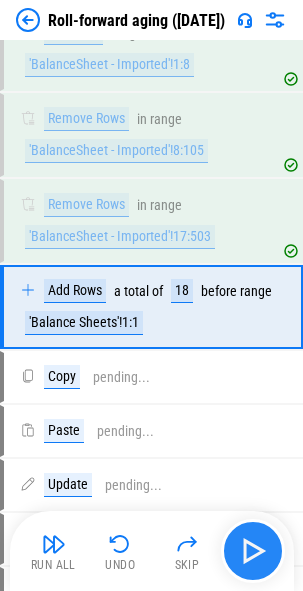 scroll, scrollTop: 5196, scrollLeft: 0, axis: vertical 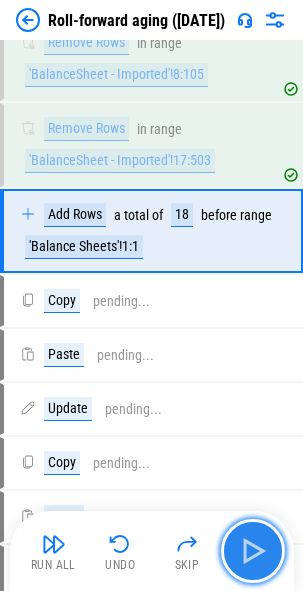 click at bounding box center (253, 551) 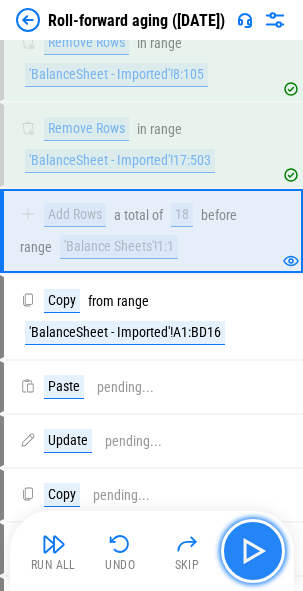click at bounding box center [253, 551] 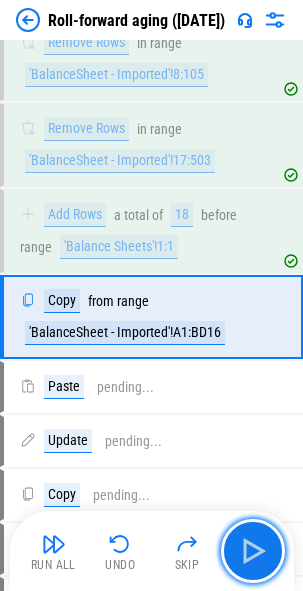click at bounding box center (253, 551) 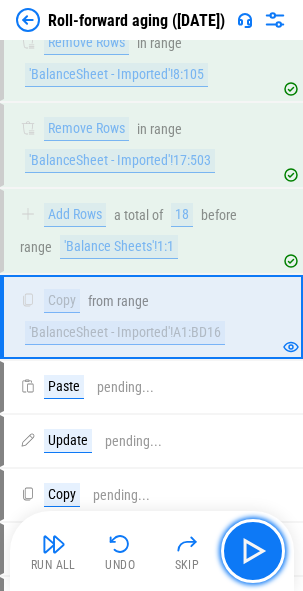 click at bounding box center (253, 551) 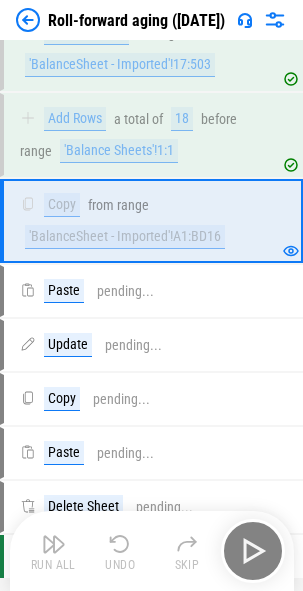 scroll, scrollTop: 5368, scrollLeft: 0, axis: vertical 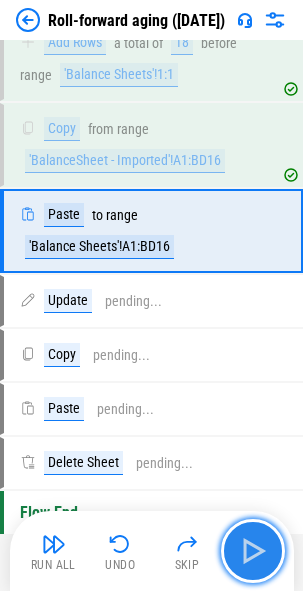 click at bounding box center [253, 551] 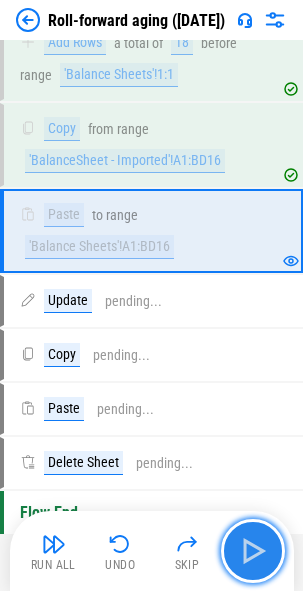 click at bounding box center [253, 551] 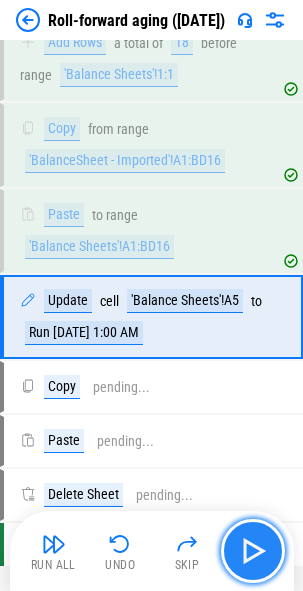 click at bounding box center (253, 551) 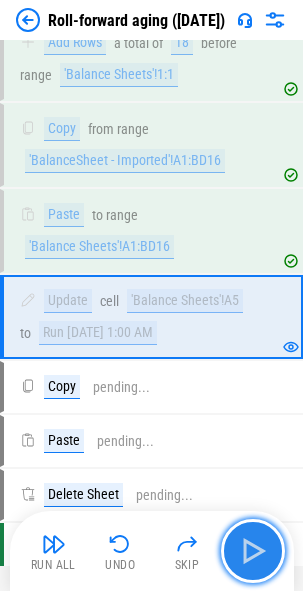 click at bounding box center [253, 551] 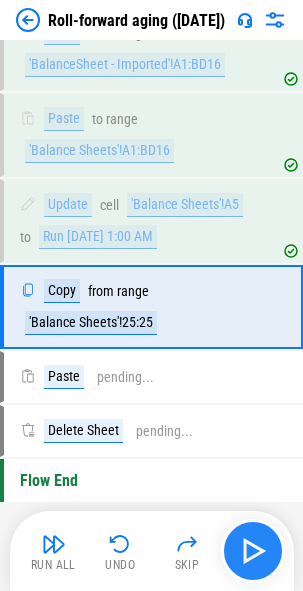 scroll, scrollTop: 5539, scrollLeft: 0, axis: vertical 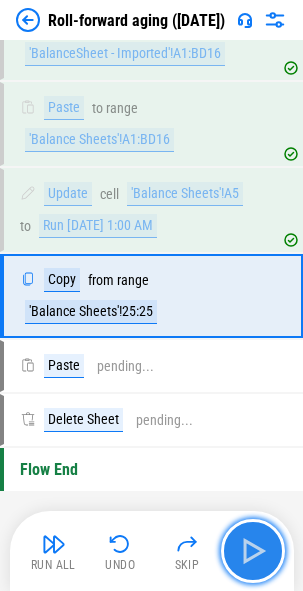 click at bounding box center [253, 551] 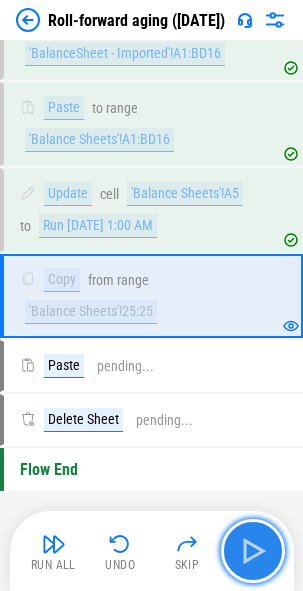 click at bounding box center (253, 551) 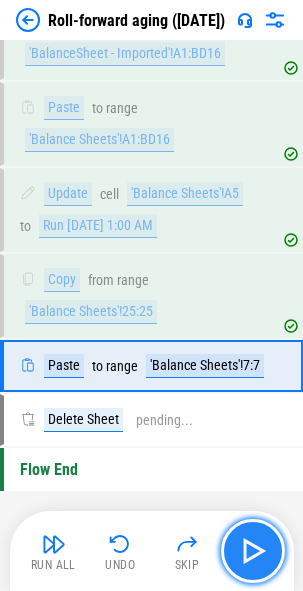 click at bounding box center (253, 551) 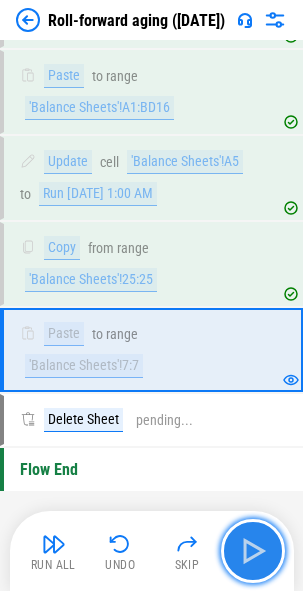 click at bounding box center [253, 551] 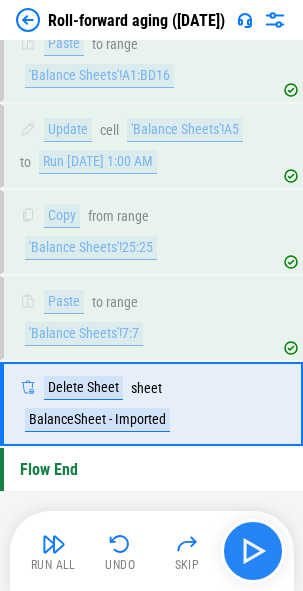 scroll, scrollTop: 5603, scrollLeft: 0, axis: vertical 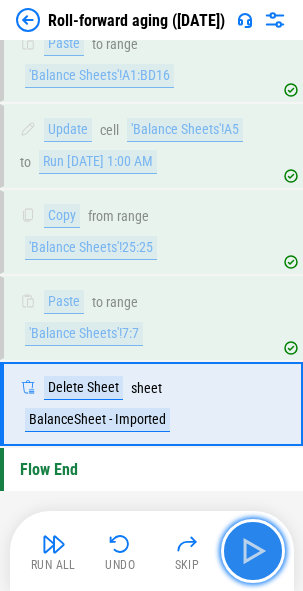click at bounding box center (253, 551) 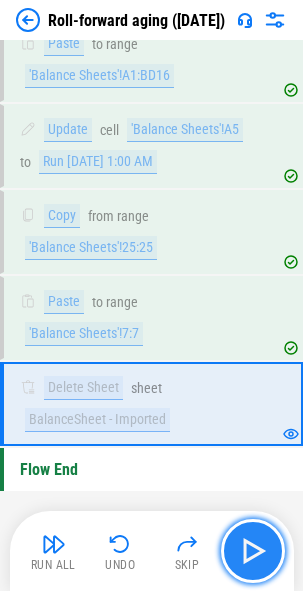 click at bounding box center (253, 551) 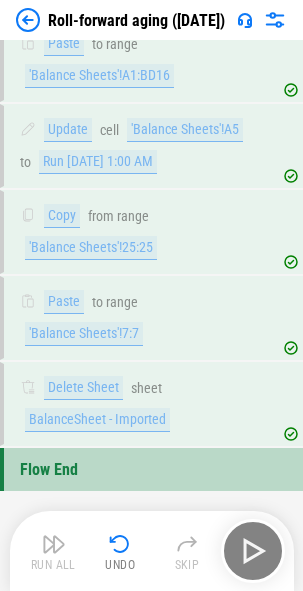 click on "Run All Undo Skip" at bounding box center (154, 551) 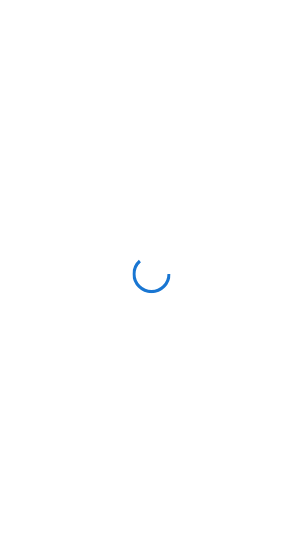 scroll, scrollTop: 0, scrollLeft: 0, axis: both 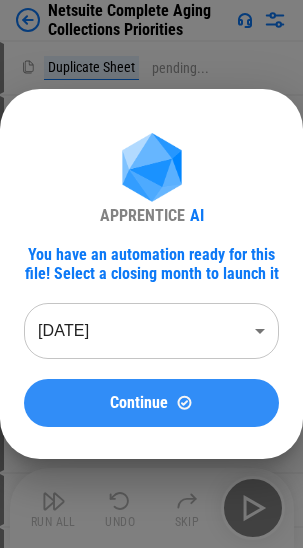 click on "Continue" at bounding box center (139, 403) 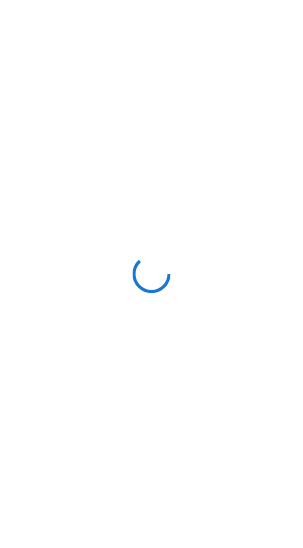 scroll, scrollTop: 0, scrollLeft: 0, axis: both 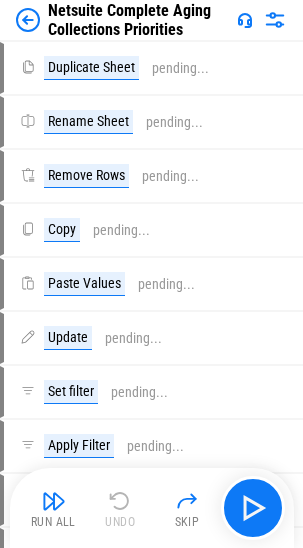click at bounding box center [28, 20] 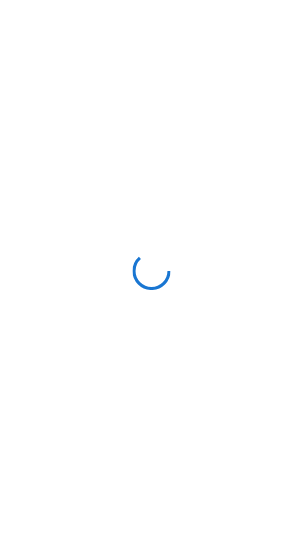 scroll, scrollTop: 0, scrollLeft: 0, axis: both 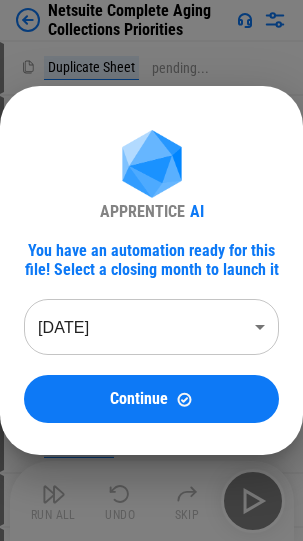 click on "Netsuite Complete Aging Collections Priorities  Duplicate Sheet pending... Rename Sheet pending... Remove Rows pending... Copy pending... Paste Values pending... Update pending... Set filter pending... Apply Filter pending... Remove Rows pending... Clear Filter pending... Apply Filter pending... Remove Rows pending... Clear Filter pending... Copy pending... Paste pending... Copy pending... Paste pending... Paste Values pending... Copy pending... Paste pending... Update pending... Update pending... Manual Change Required pending... Update pending... Update pending... Update pending... Auto Fill pending... Copy pending... Paste Formats pending... Update pending... Auto Fill pending... Copy pending... Paste Values pending... Update pending... Update pending... Update pending... Update pending... Update pending... Update pending... Remove Rows pending... Copy pending... Paste pending... Paste pending... Apply Filter pending... Copy pending... Paste pending... Copy pending... Paste pending... Remove Rows" at bounding box center (151, 270) 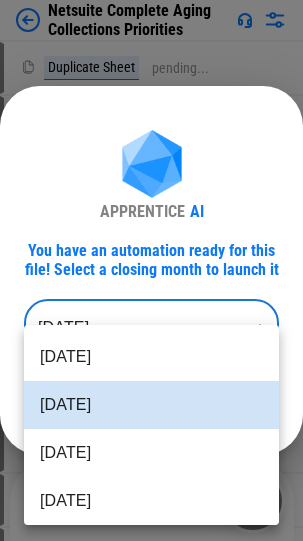 click on "[DATE]" at bounding box center (151, 357) 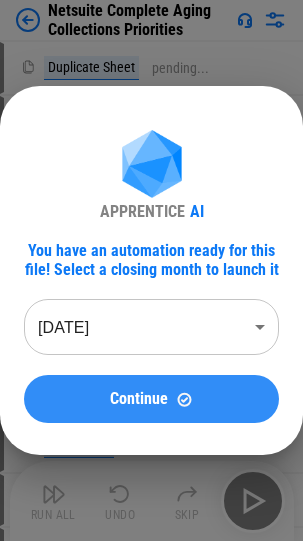click on "Continue" at bounding box center [139, 399] 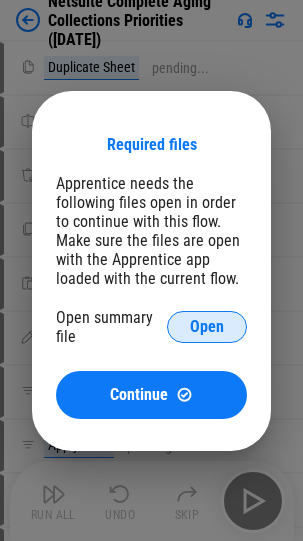click on "Open" at bounding box center (207, 327) 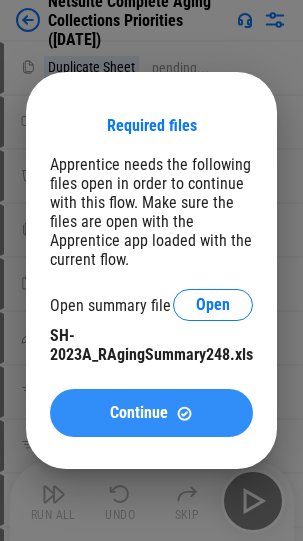 click on "Continue" at bounding box center (139, 413) 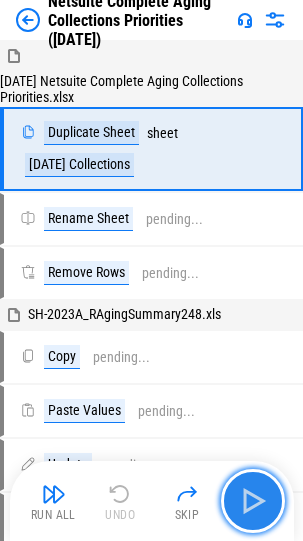 click at bounding box center (253, 501) 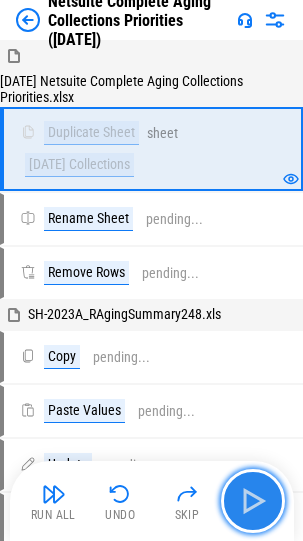 click at bounding box center (253, 501) 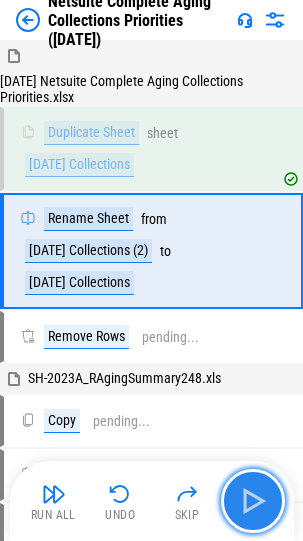 click at bounding box center [253, 501] 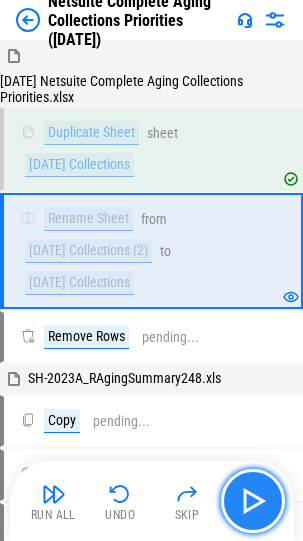 click at bounding box center (253, 501) 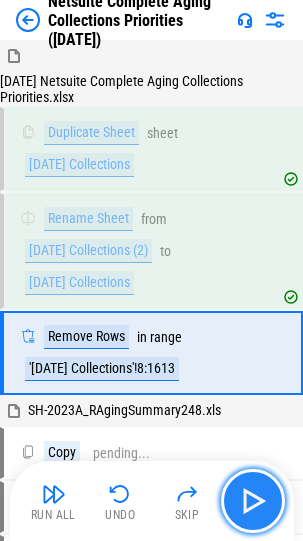 click at bounding box center [253, 501] 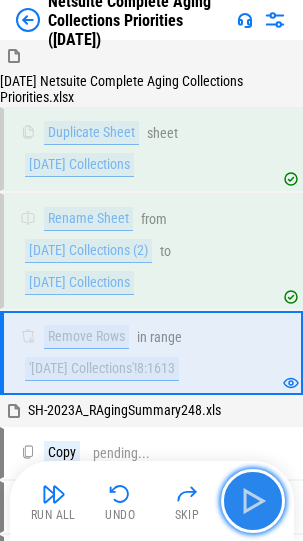click at bounding box center [253, 501] 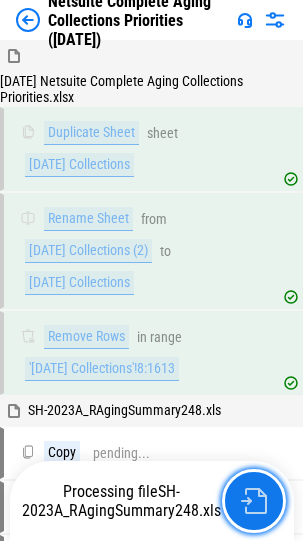 click at bounding box center (254, 501) 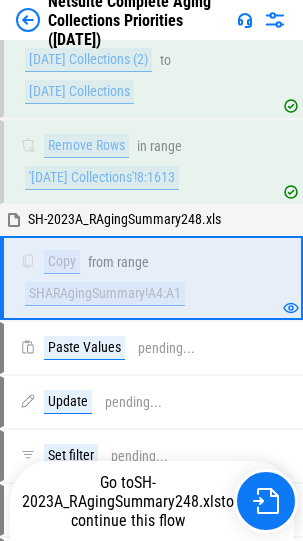scroll, scrollTop: 201, scrollLeft: 0, axis: vertical 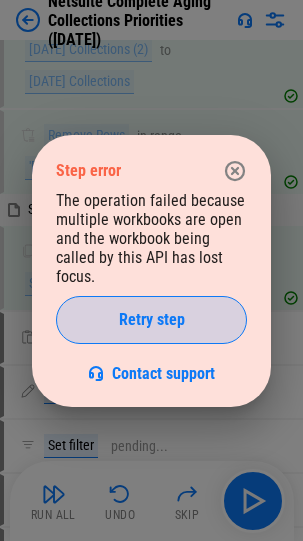 click on "Retry step" at bounding box center [152, 320] 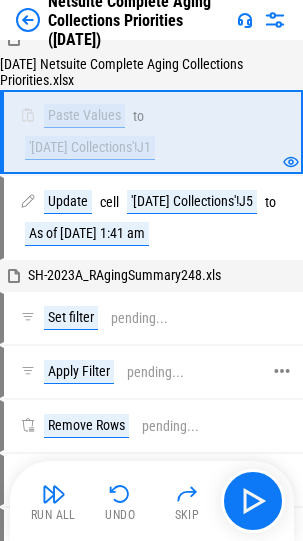 scroll, scrollTop: 454, scrollLeft: 0, axis: vertical 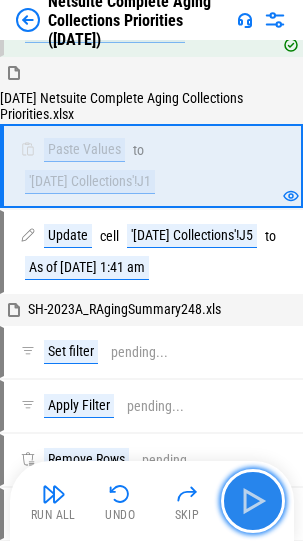 click at bounding box center (253, 501) 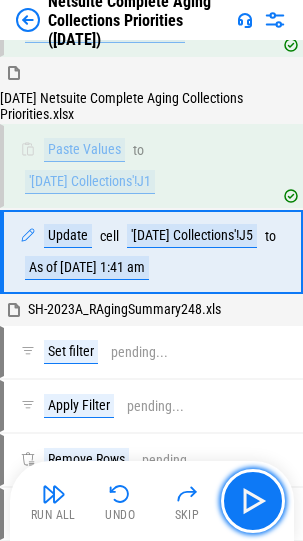 click at bounding box center [253, 501] 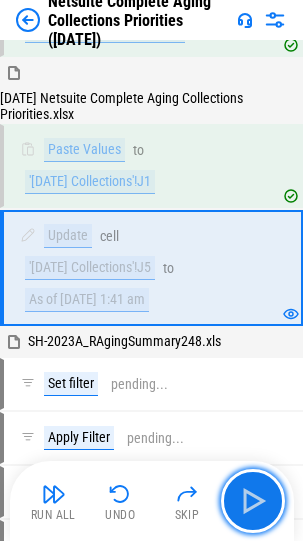 click at bounding box center [253, 501] 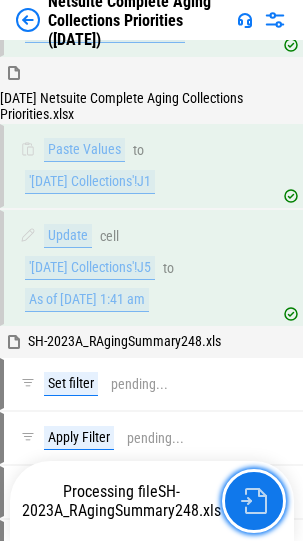 click at bounding box center [254, 501] 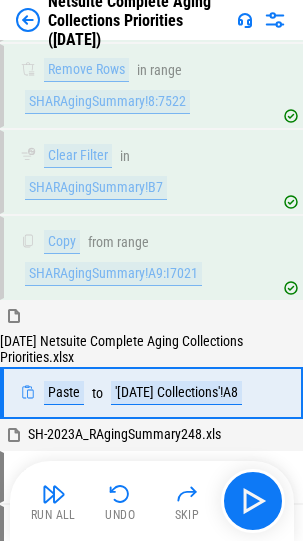 scroll, scrollTop: 1260, scrollLeft: 0, axis: vertical 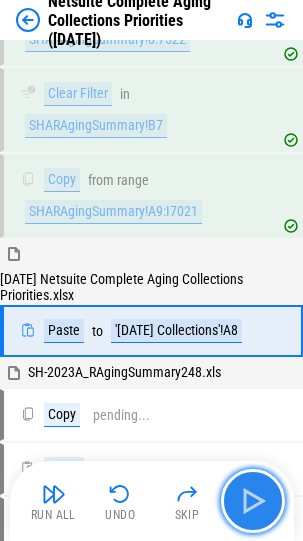 click at bounding box center [253, 501] 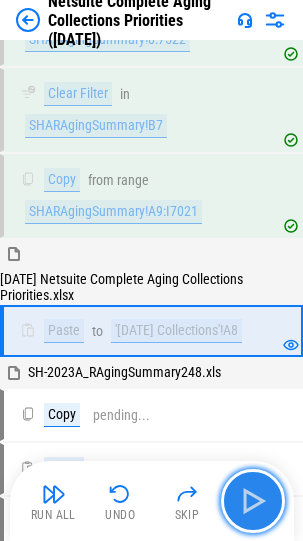click at bounding box center [253, 501] 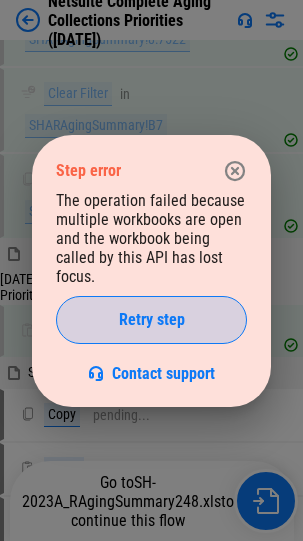click on "Retry step" at bounding box center [152, 320] 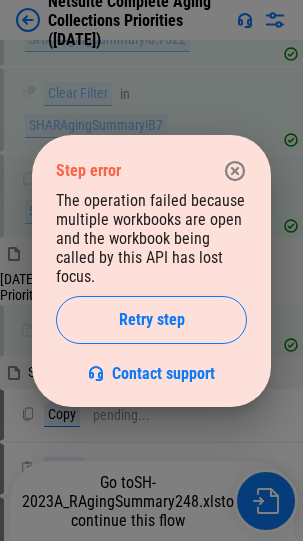 click 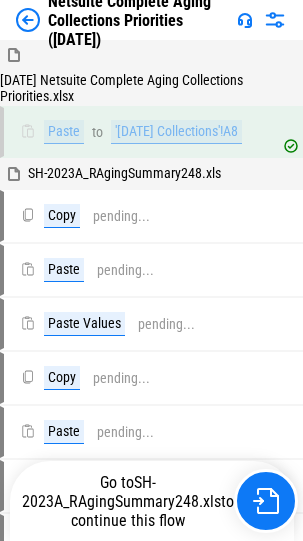 scroll, scrollTop: 1460, scrollLeft: 0, axis: vertical 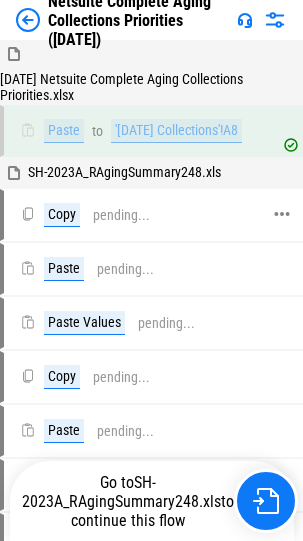 click on "pending..." at bounding box center [121, 215] 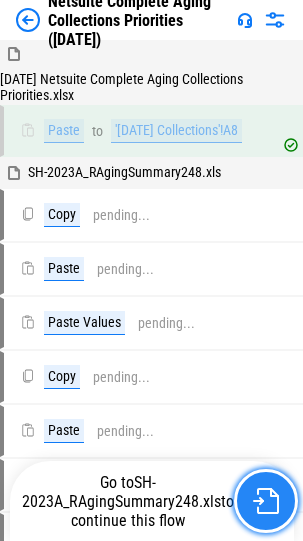 click at bounding box center [266, 501] 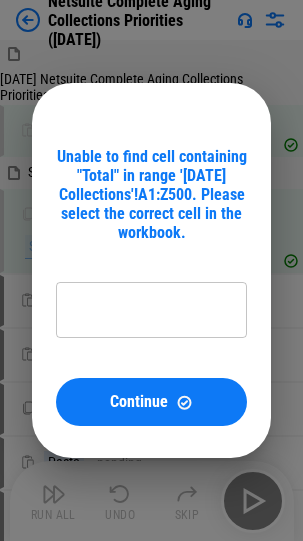 click on "Unable to find cell containing "Total" in range '[DATE] Collections'!A1:Z500. Please select the correct cell in the workbook. ​ Continue" at bounding box center (151, 270) 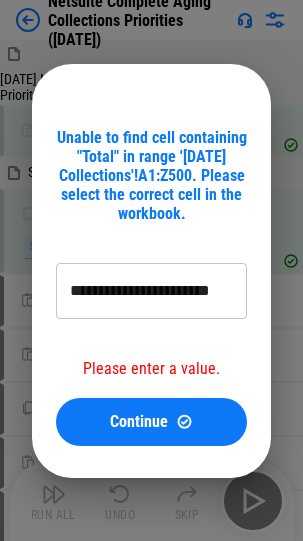 type on "**********" 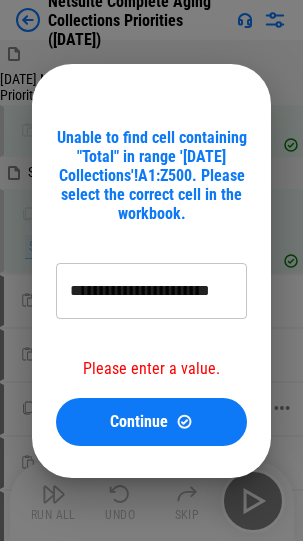 click on "Continue" at bounding box center (151, 422) 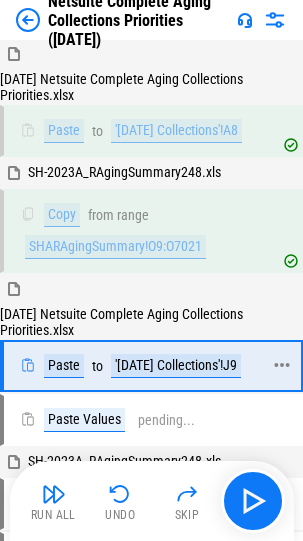 click 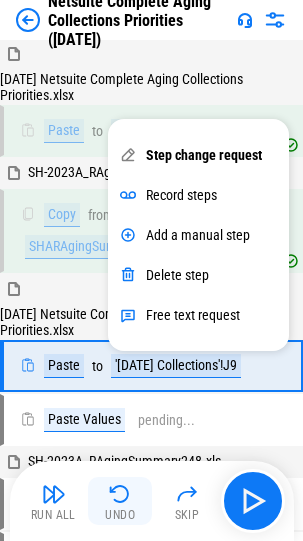 click at bounding box center (120, 494) 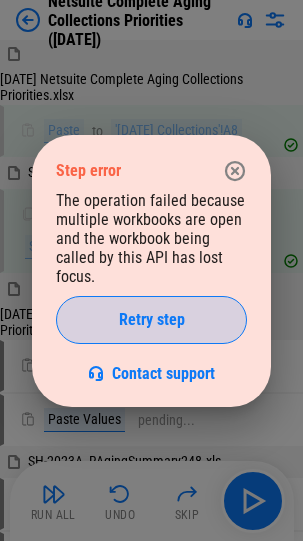click on "Retry step" at bounding box center [151, 320] 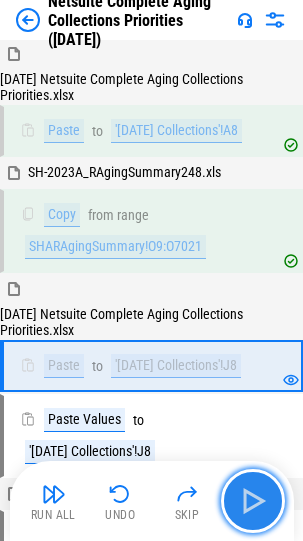 click at bounding box center (253, 501) 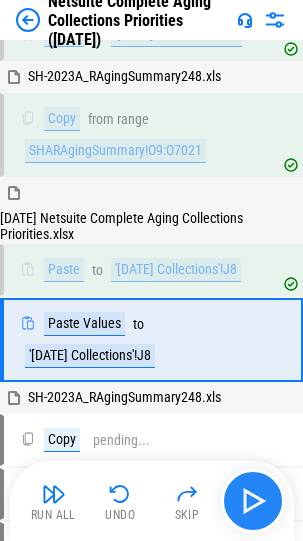 scroll, scrollTop: 1634, scrollLeft: 0, axis: vertical 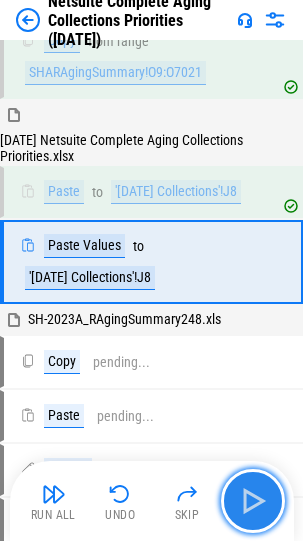 click at bounding box center [253, 501] 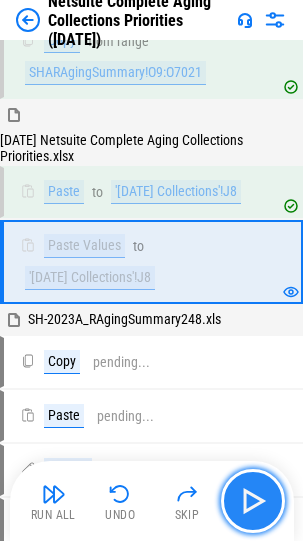 click at bounding box center [253, 501] 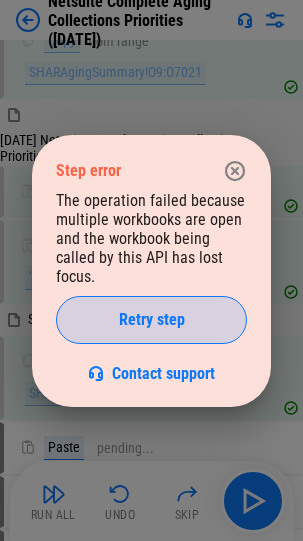 click on "Retry step" at bounding box center [151, 320] 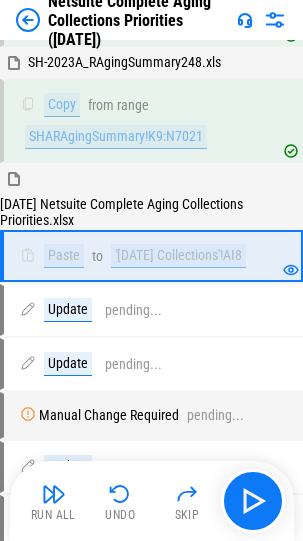 scroll, scrollTop: 1903, scrollLeft: 0, axis: vertical 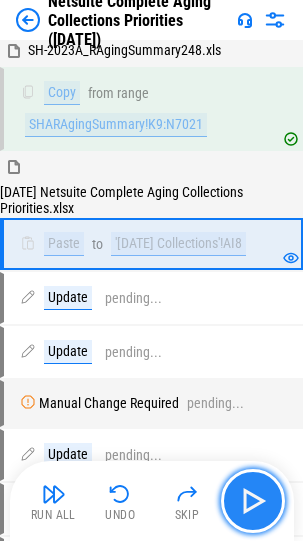 click at bounding box center [253, 501] 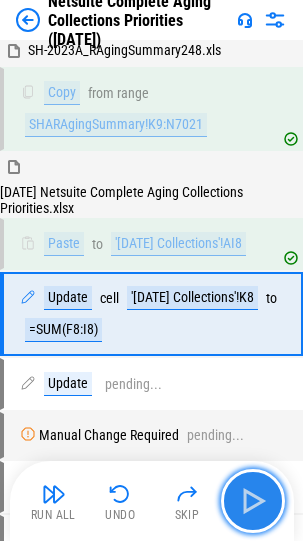click at bounding box center (253, 501) 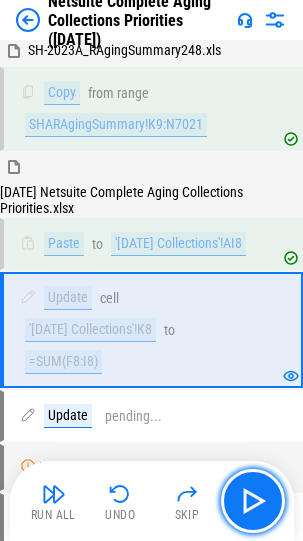 click at bounding box center (253, 501) 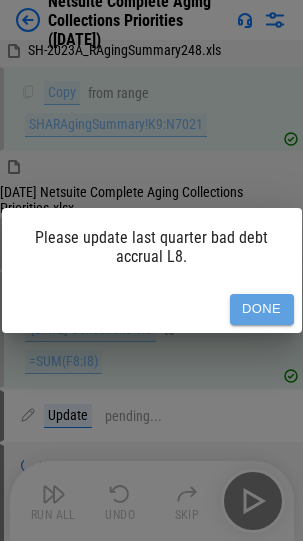 click on "Done" at bounding box center (262, 309) 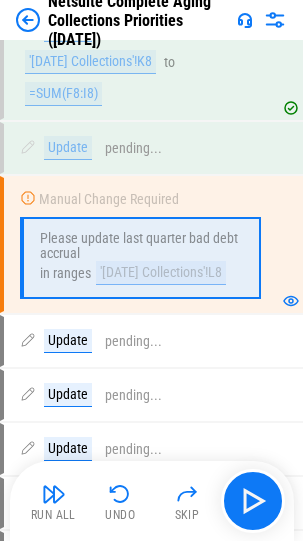 scroll, scrollTop: 2187, scrollLeft: 0, axis: vertical 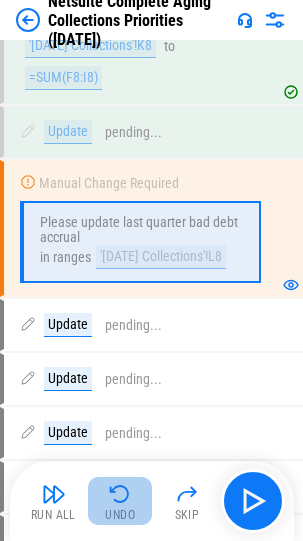 click at bounding box center (120, 494) 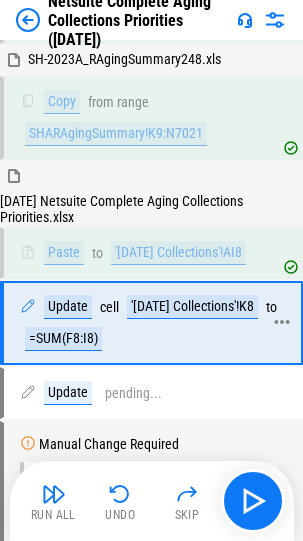 scroll, scrollTop: 1887, scrollLeft: 0, axis: vertical 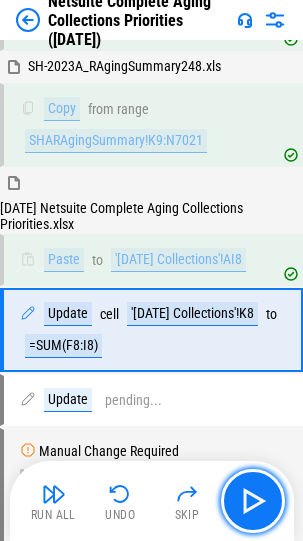 click at bounding box center [253, 501] 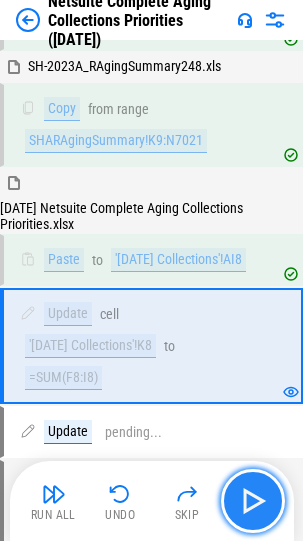 click at bounding box center (253, 501) 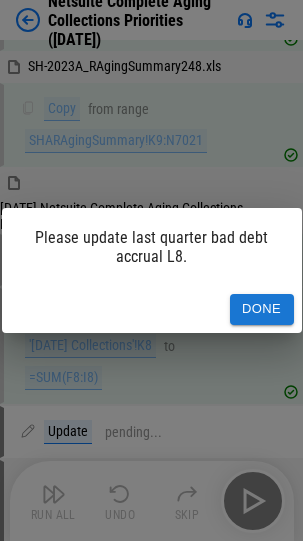 click on "Done" at bounding box center [262, 309] 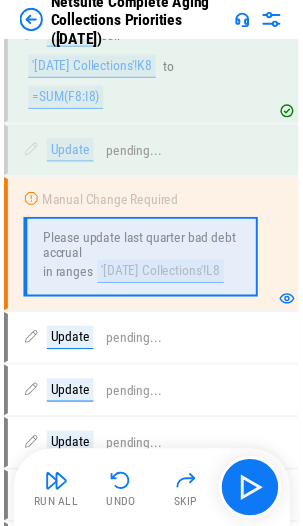 scroll, scrollTop: 2187, scrollLeft: 0, axis: vertical 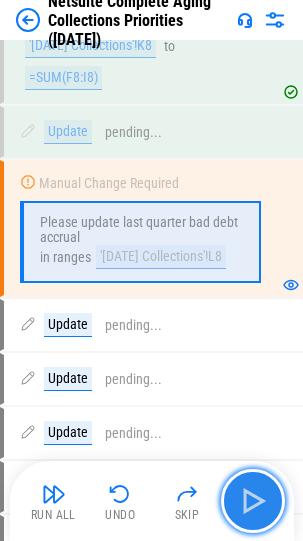 click at bounding box center (253, 501) 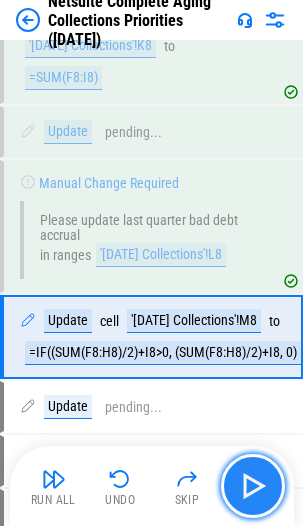 click at bounding box center (253, 486) 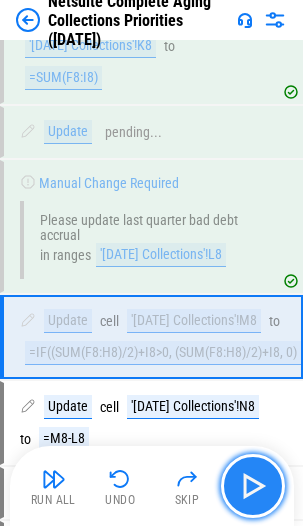 click at bounding box center [253, 486] 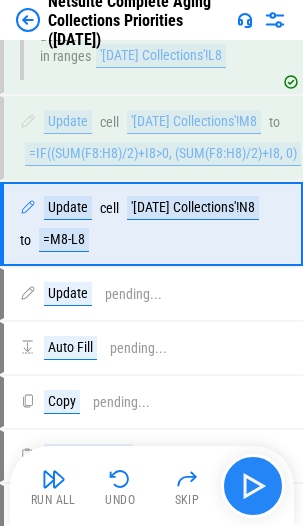 scroll, scrollTop: 2389, scrollLeft: 0, axis: vertical 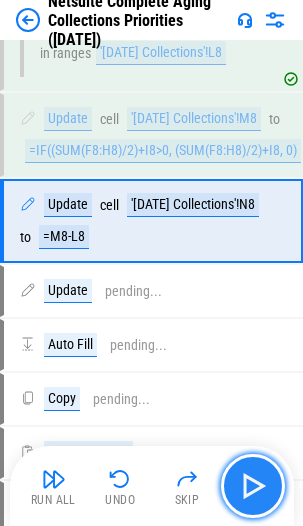 click at bounding box center [253, 486] 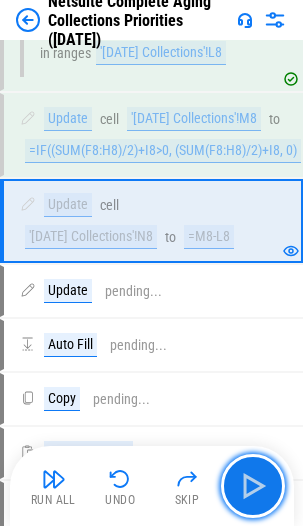 click at bounding box center (253, 486) 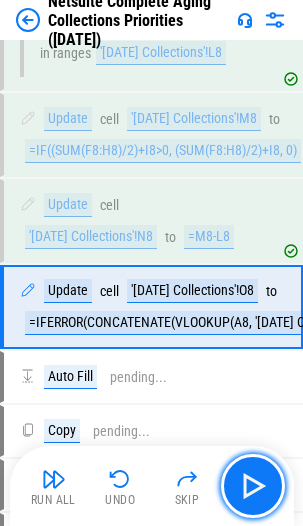 click at bounding box center (253, 486) 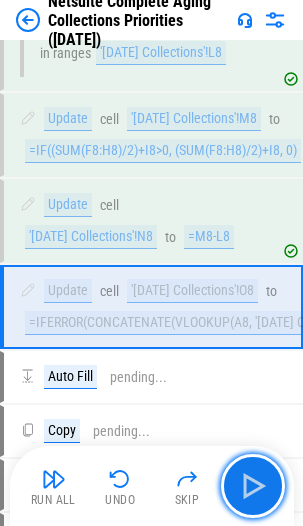 click at bounding box center (253, 486) 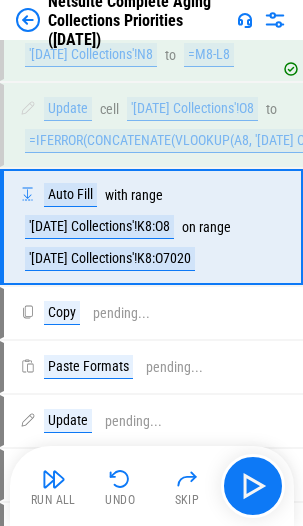 scroll, scrollTop: 2577, scrollLeft: 0, axis: vertical 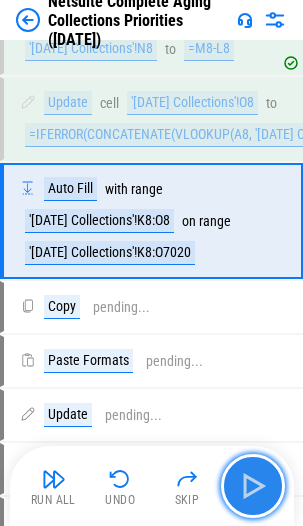 click at bounding box center (253, 486) 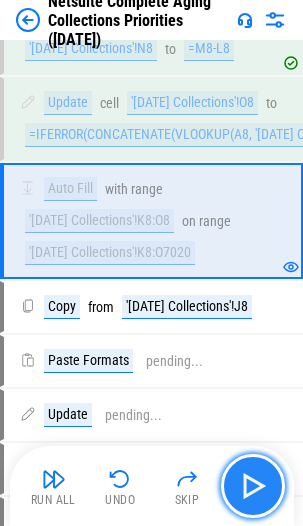 click at bounding box center (253, 486) 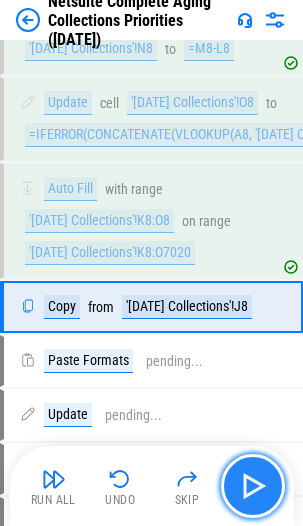 click at bounding box center [253, 486] 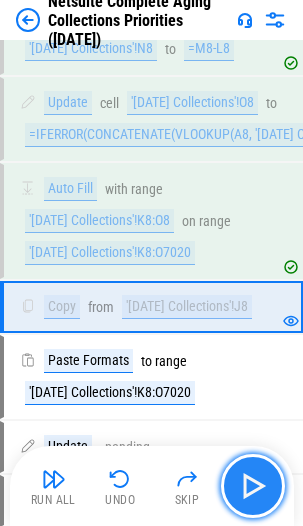 click at bounding box center (253, 486) 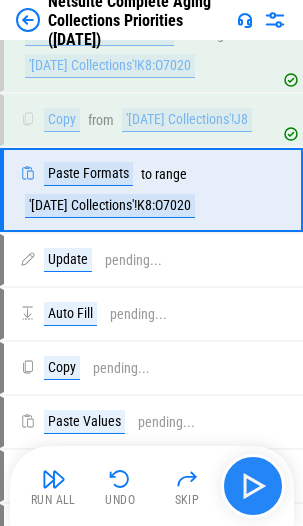 scroll, scrollTop: 2765, scrollLeft: 0, axis: vertical 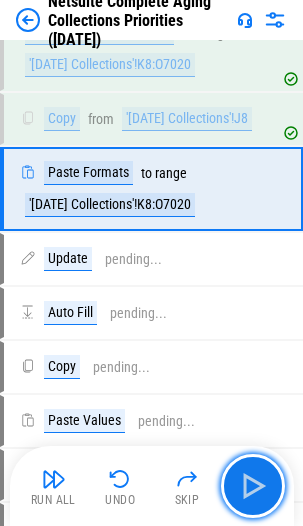 click at bounding box center (253, 486) 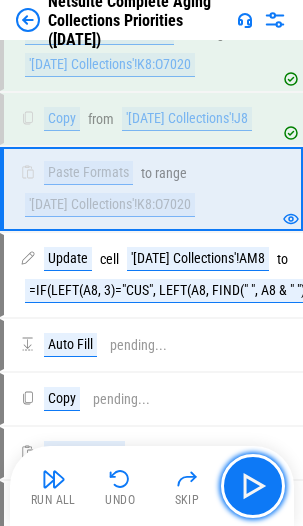 click at bounding box center (253, 486) 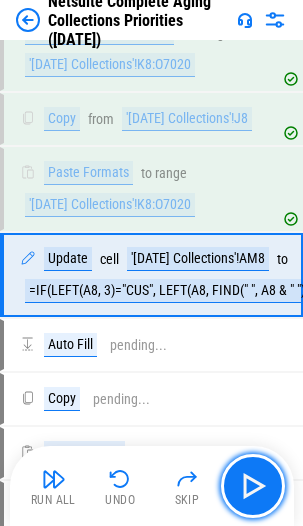 click at bounding box center (253, 486) 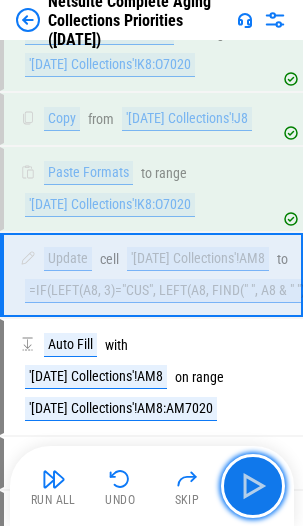 click at bounding box center [253, 486] 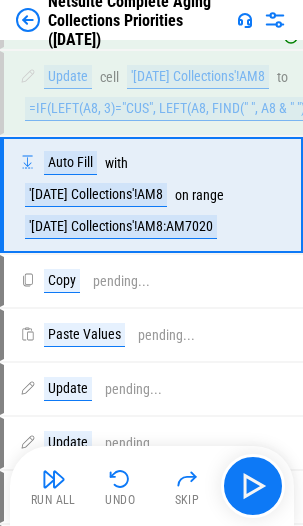scroll, scrollTop: 2953, scrollLeft: 0, axis: vertical 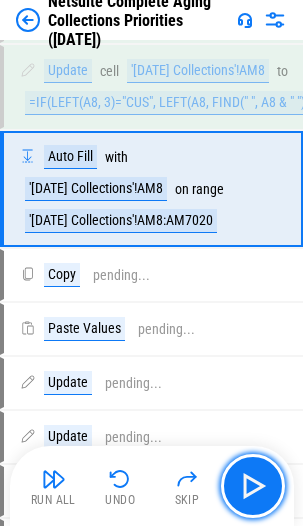 click at bounding box center (253, 486) 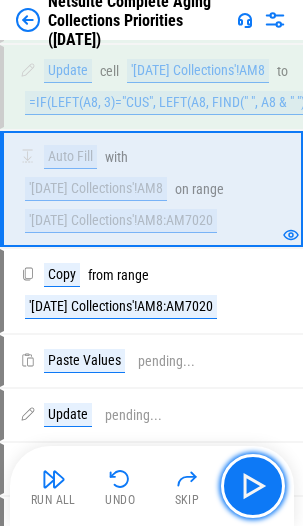 click at bounding box center (253, 486) 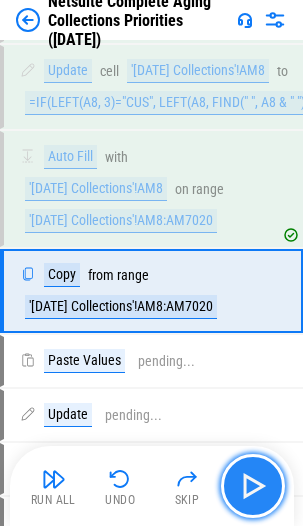 click at bounding box center [253, 486] 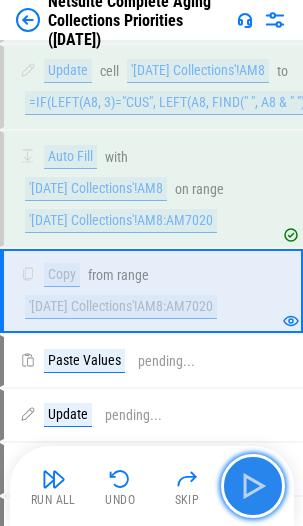 click at bounding box center (253, 486) 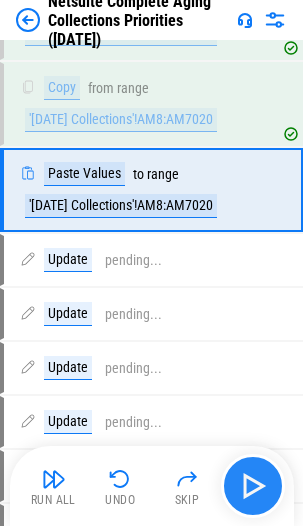scroll, scrollTop: 3141, scrollLeft: 0, axis: vertical 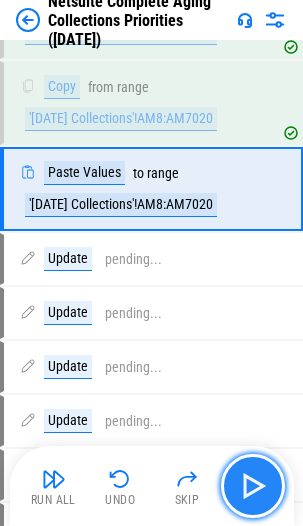 click at bounding box center [253, 486] 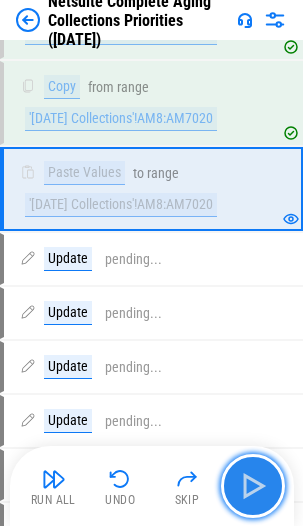 click at bounding box center (253, 486) 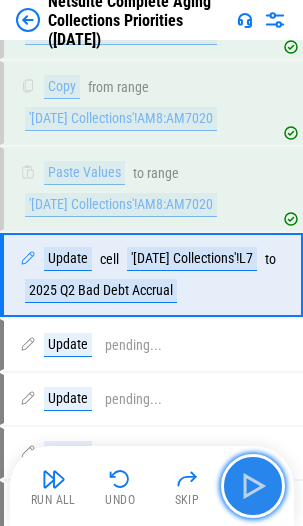 click at bounding box center (253, 486) 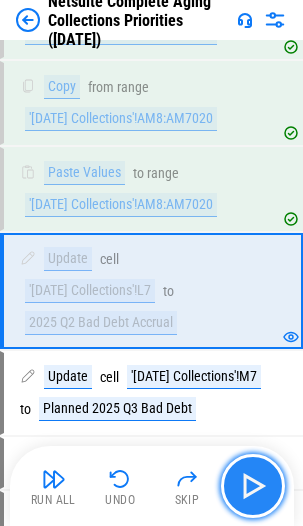 click at bounding box center (253, 486) 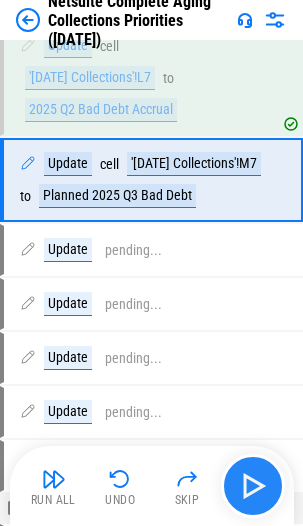 scroll, scrollTop: 3361, scrollLeft: 0, axis: vertical 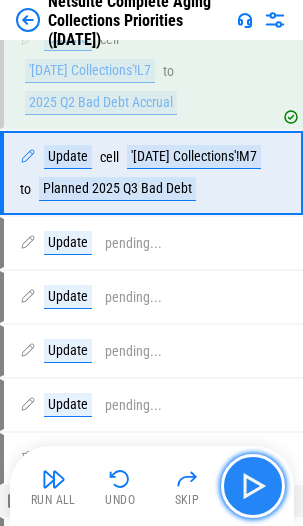 click at bounding box center [253, 486] 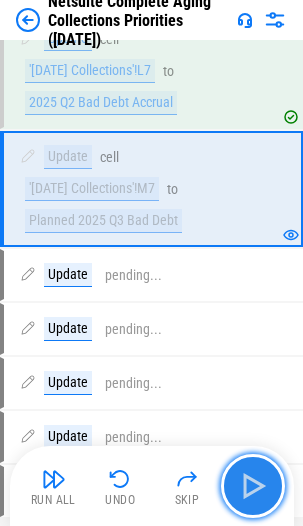 click at bounding box center (253, 486) 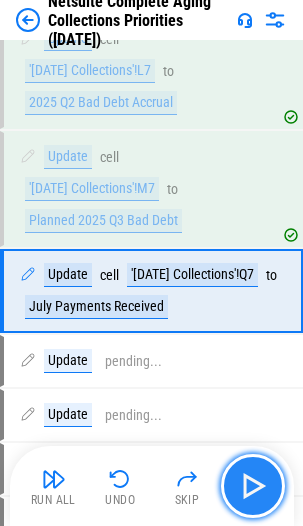 click at bounding box center [253, 486] 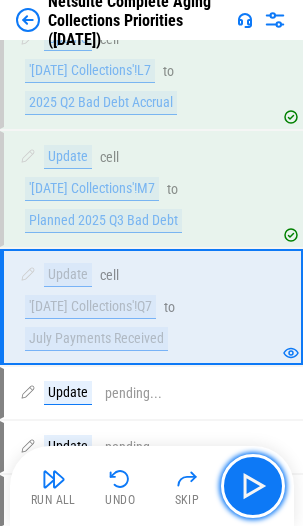 click at bounding box center (253, 486) 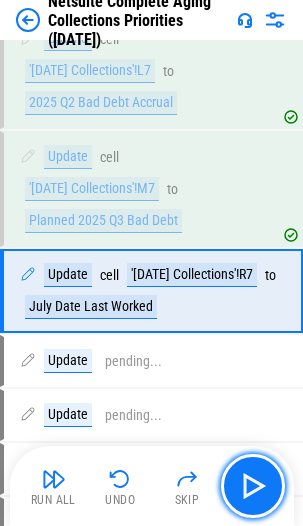 click at bounding box center (253, 486) 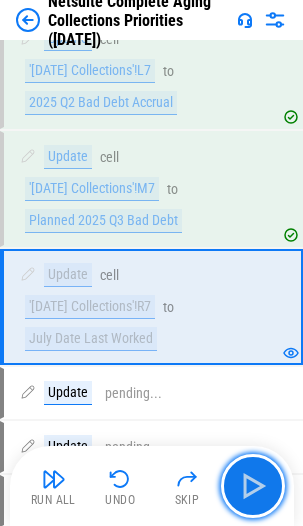 click at bounding box center [253, 486] 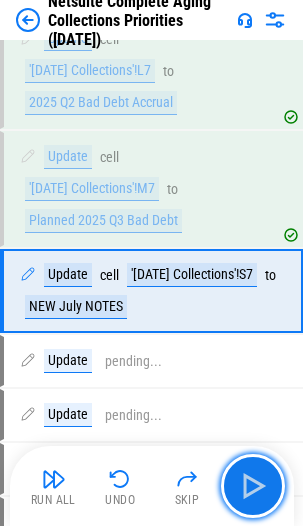 click at bounding box center (253, 486) 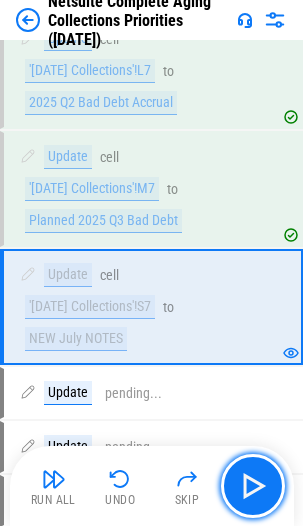 click at bounding box center (253, 486) 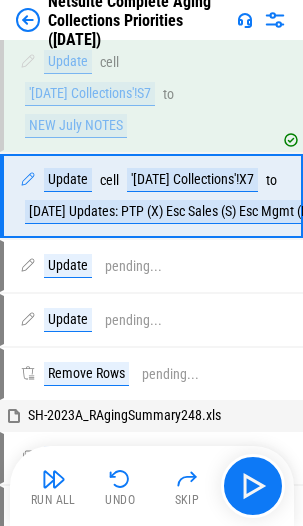 scroll, scrollTop: 3581, scrollLeft: 0, axis: vertical 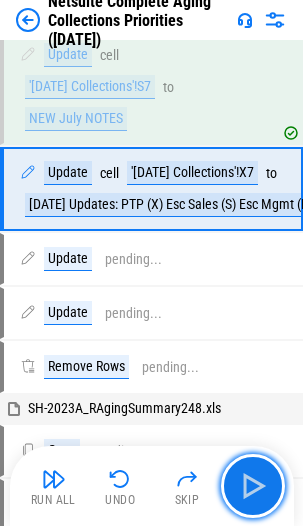 click at bounding box center (253, 486) 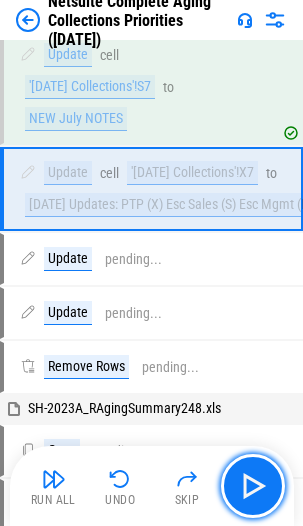 click at bounding box center (253, 486) 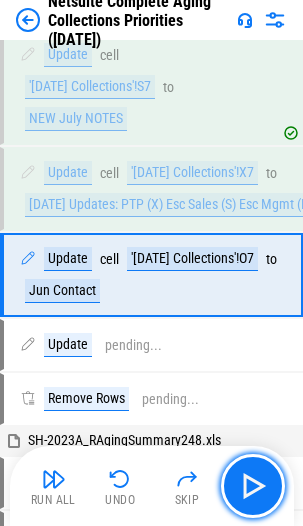 click at bounding box center [253, 486] 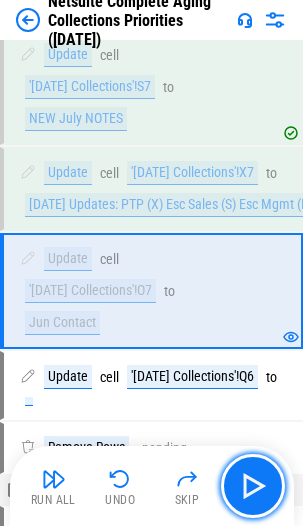 click at bounding box center (253, 486) 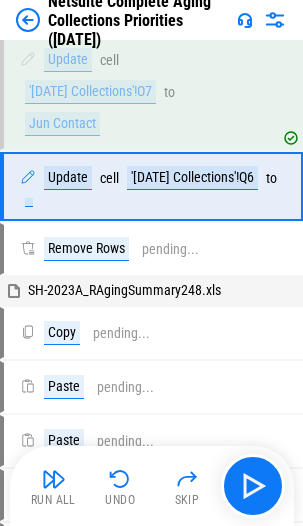 scroll, scrollTop: 3781, scrollLeft: 0, axis: vertical 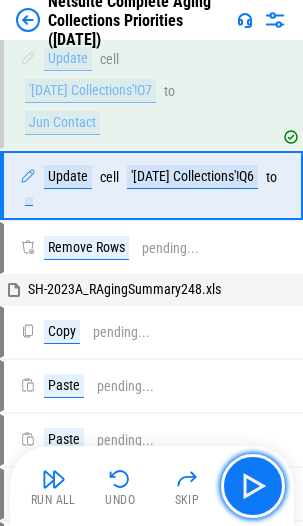 click at bounding box center (253, 486) 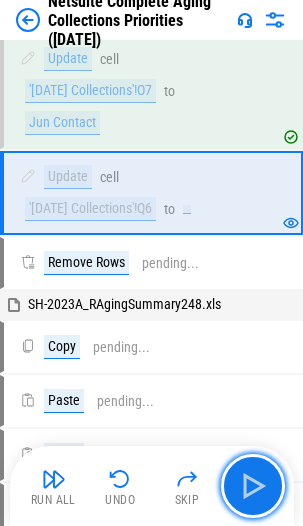 click at bounding box center (253, 486) 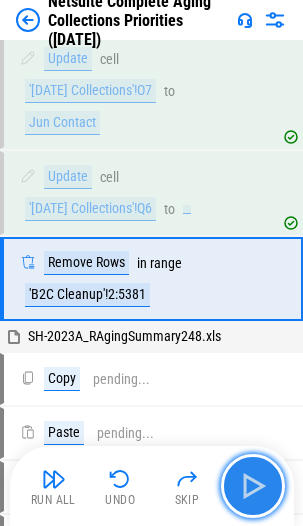 click at bounding box center [253, 486] 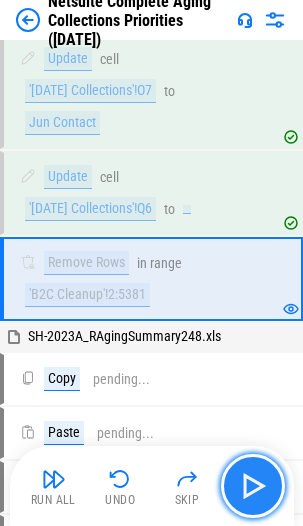 click at bounding box center [253, 486] 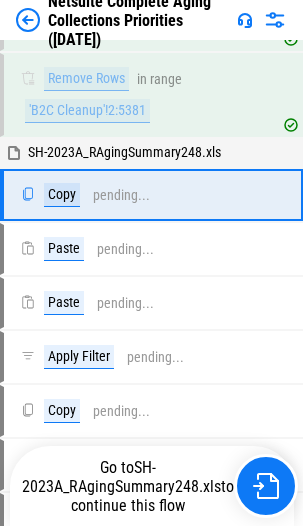 scroll, scrollTop: 3971, scrollLeft: 0, axis: vertical 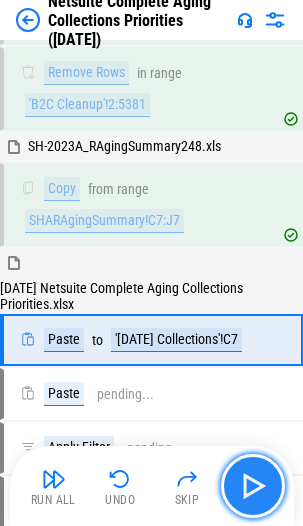 click at bounding box center [253, 486] 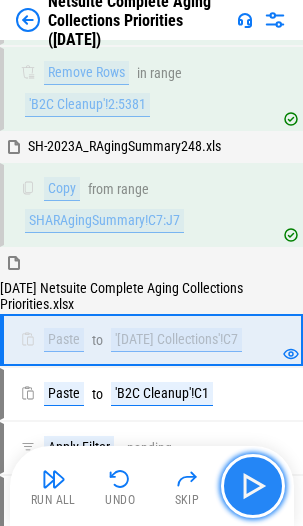 click at bounding box center (253, 486) 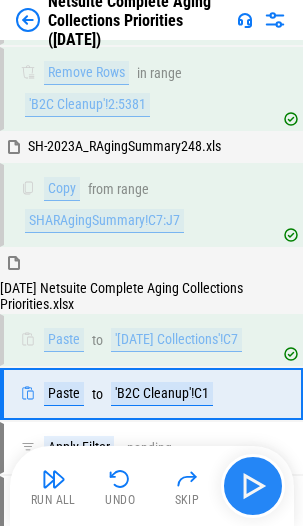 scroll, scrollTop: 4178, scrollLeft: 0, axis: vertical 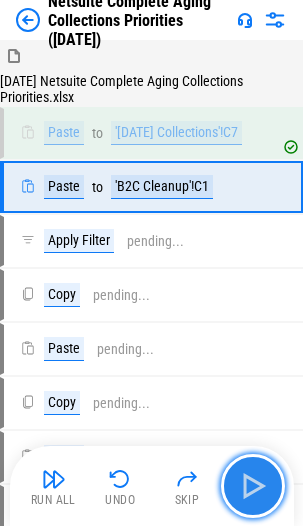 click at bounding box center (253, 486) 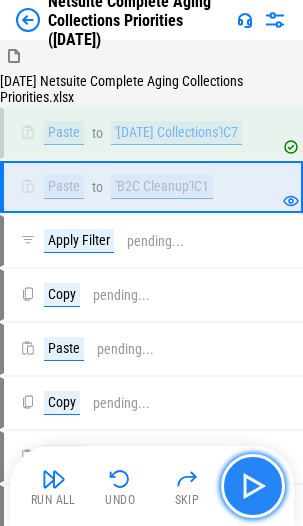 click at bounding box center (253, 486) 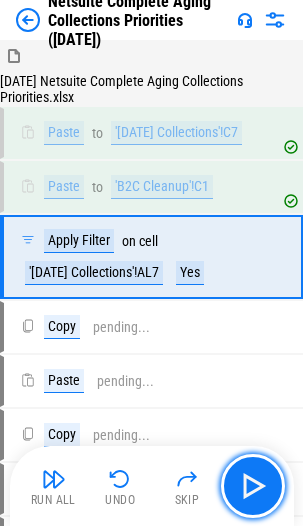 click at bounding box center (253, 486) 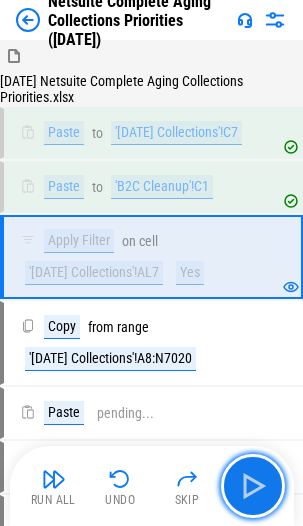 click at bounding box center [253, 486] 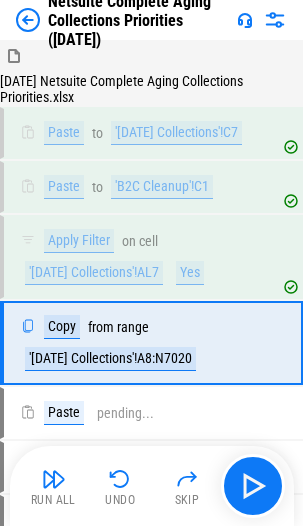 scroll, scrollTop: 4334, scrollLeft: 0, axis: vertical 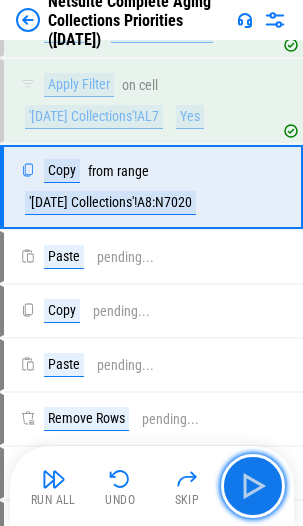 click at bounding box center [253, 486] 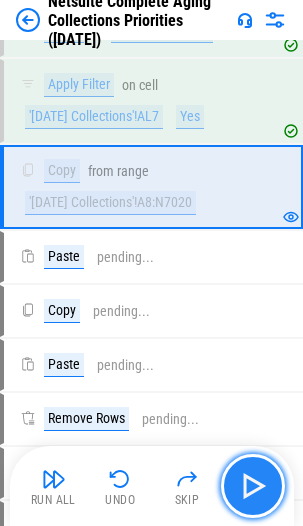 click at bounding box center (253, 486) 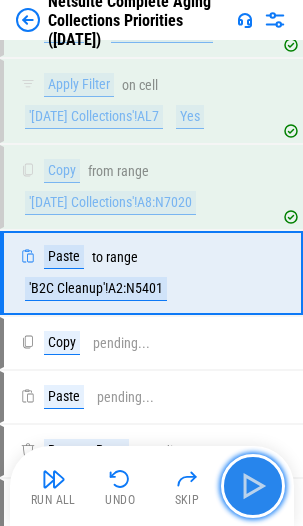 click at bounding box center [253, 486] 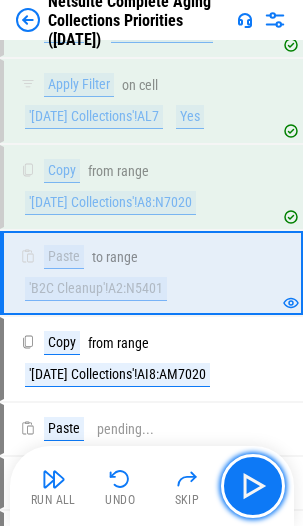 click at bounding box center (253, 486) 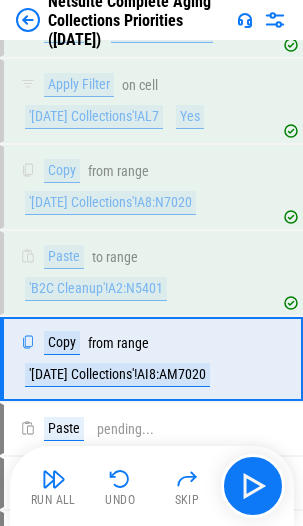 scroll, scrollTop: 4506, scrollLeft: 0, axis: vertical 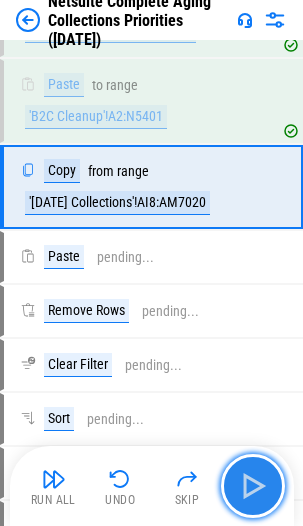 click at bounding box center [253, 486] 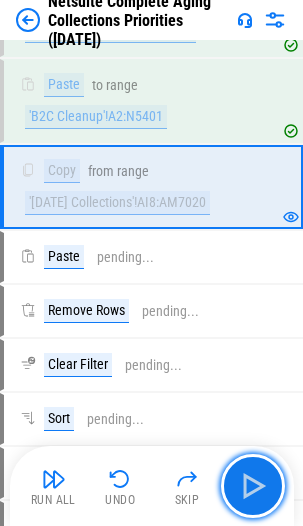 click at bounding box center (253, 486) 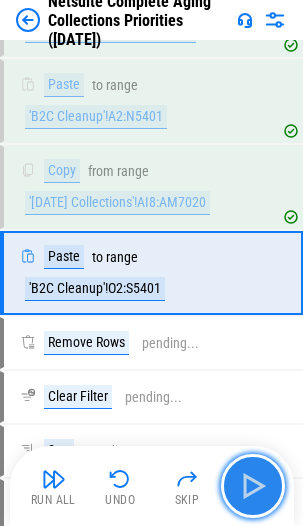 click at bounding box center [253, 486] 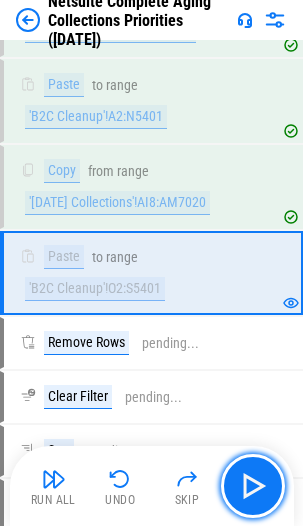 click at bounding box center (253, 486) 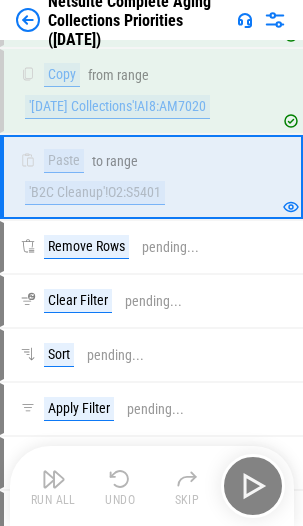 scroll, scrollTop: 4678, scrollLeft: 0, axis: vertical 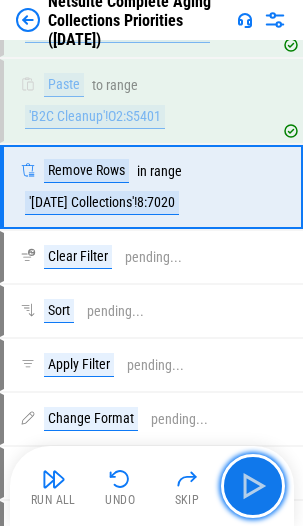 click at bounding box center (253, 486) 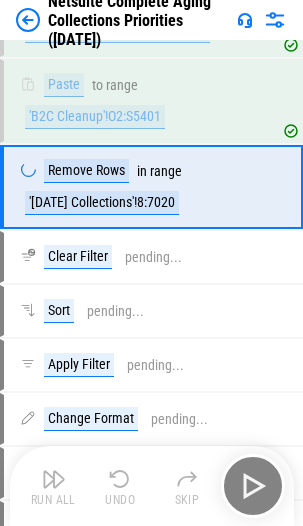 click on "Run All Undo Skip" at bounding box center [154, 486] 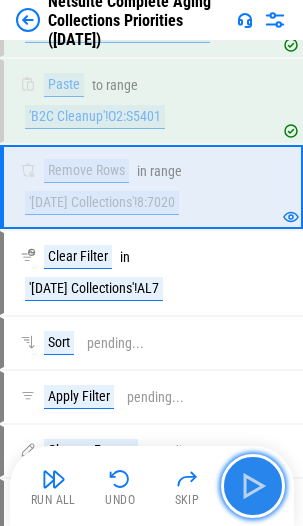 click at bounding box center (253, 486) 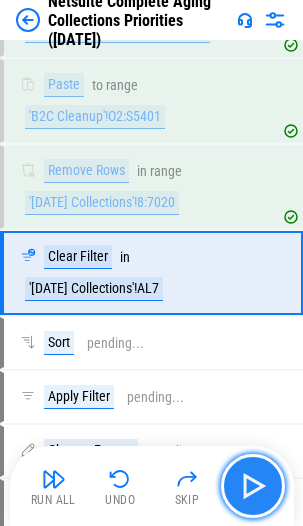 click at bounding box center [253, 486] 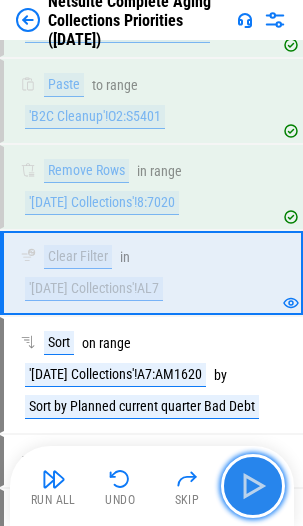click at bounding box center (253, 486) 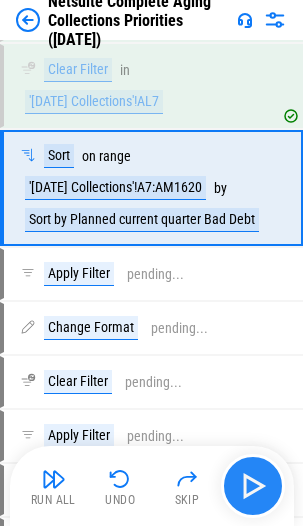 scroll, scrollTop: 4866, scrollLeft: 0, axis: vertical 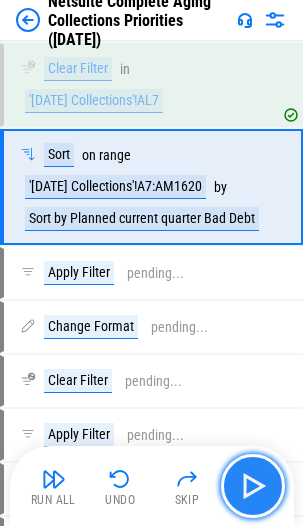 click at bounding box center (253, 486) 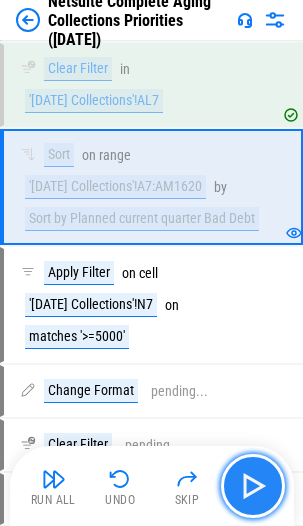 click at bounding box center (253, 486) 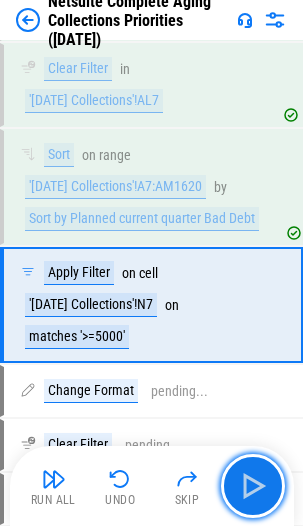 click at bounding box center (253, 486) 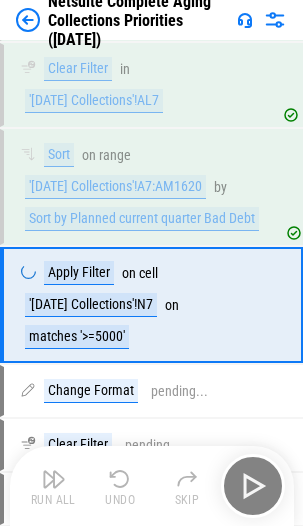 click on "Run All Undo Skip" at bounding box center (154, 486) 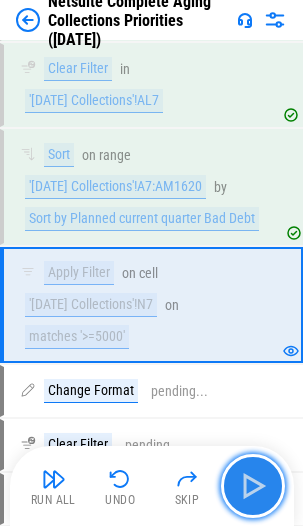 click at bounding box center [253, 486] 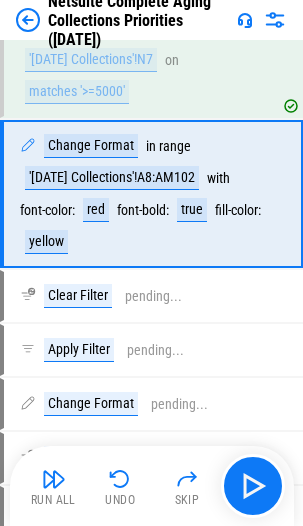 scroll, scrollTop: 5118, scrollLeft: 0, axis: vertical 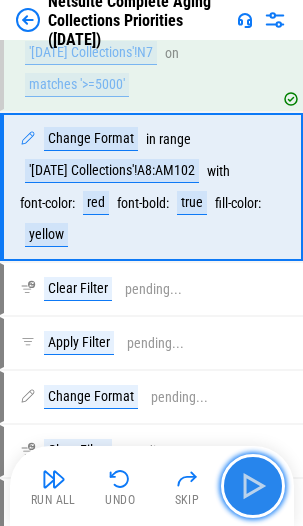 click at bounding box center (253, 486) 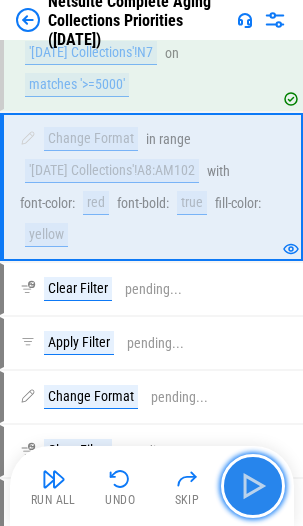 click at bounding box center [253, 486] 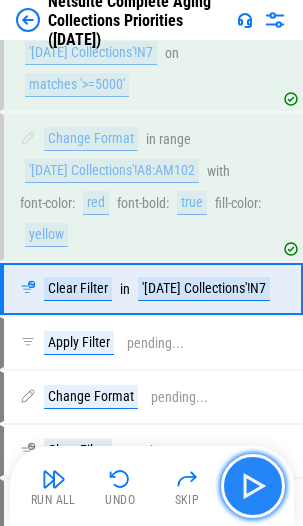 click at bounding box center (253, 486) 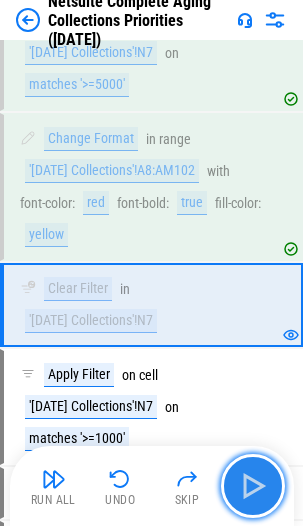 click at bounding box center (253, 486) 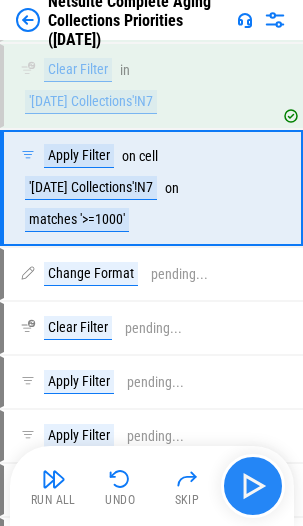 scroll, scrollTop: 5338, scrollLeft: 0, axis: vertical 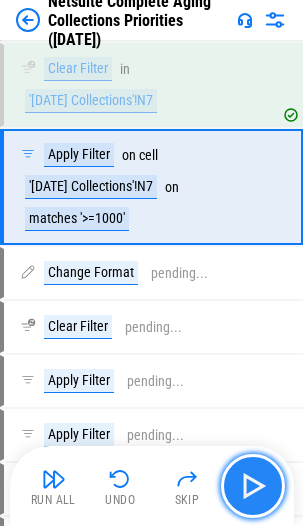 click at bounding box center [253, 486] 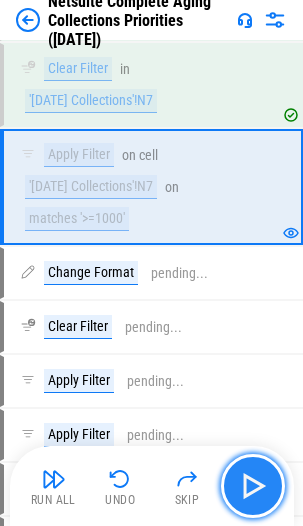 click at bounding box center [253, 486] 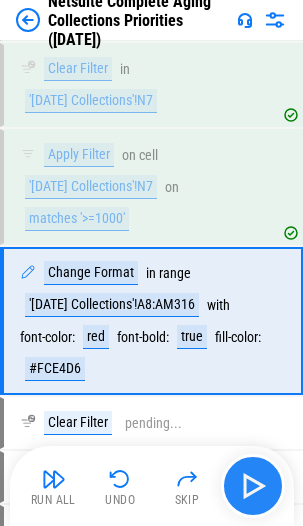 scroll, scrollTop: 5472, scrollLeft: 0, axis: vertical 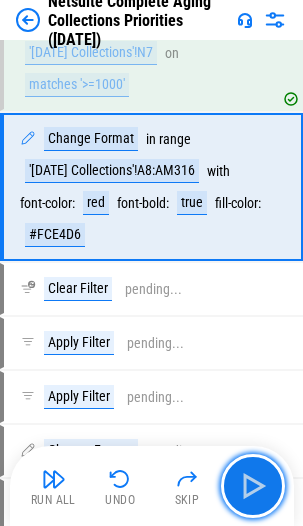 click at bounding box center [253, 486] 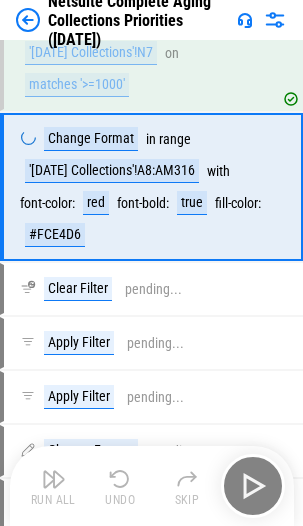 click on "Run All Undo Skip" at bounding box center [154, 486] 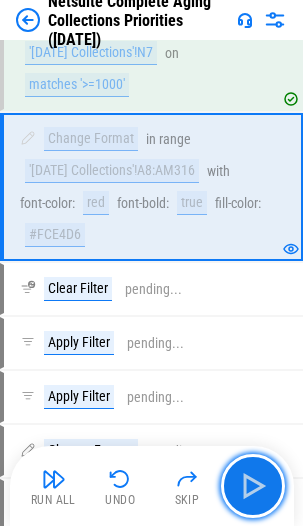 click at bounding box center (253, 486) 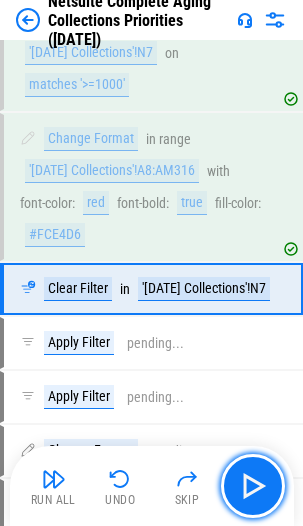 click at bounding box center (253, 486) 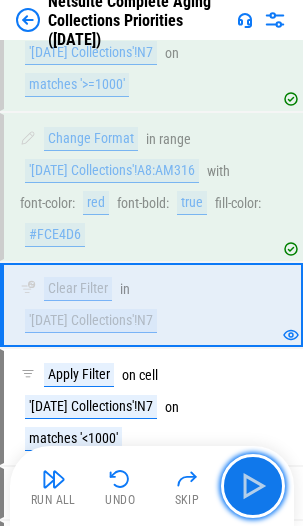click at bounding box center (253, 486) 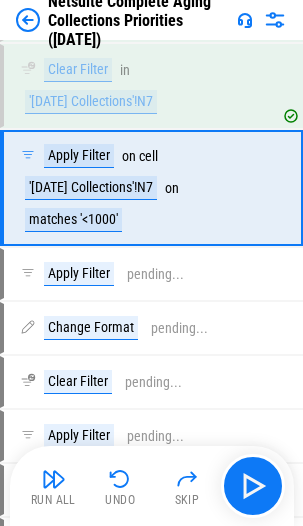 scroll, scrollTop: 5692, scrollLeft: 0, axis: vertical 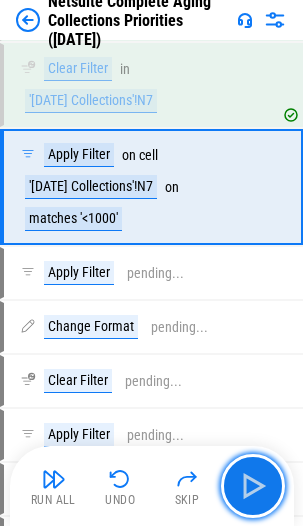 click at bounding box center (253, 486) 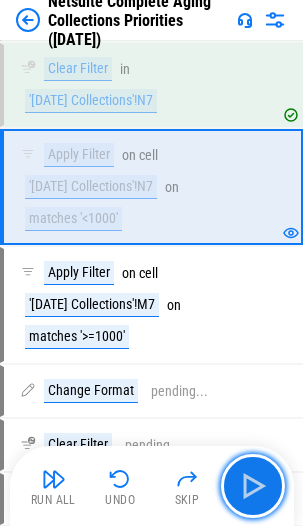click at bounding box center (253, 486) 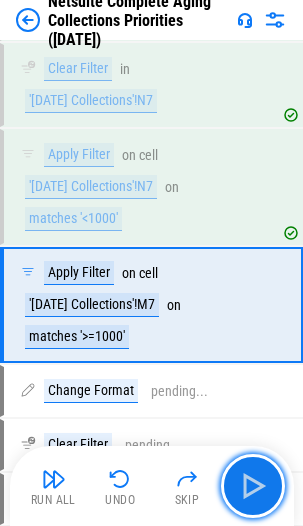 click at bounding box center [253, 486] 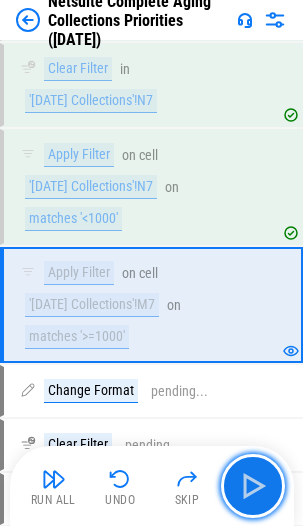 click at bounding box center (253, 486) 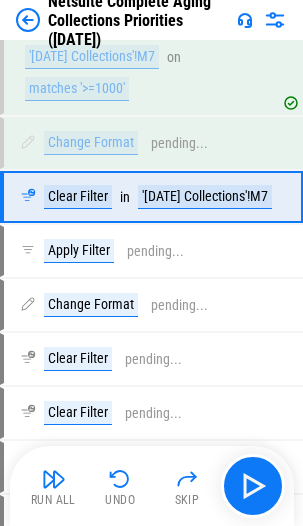 scroll, scrollTop: 5966, scrollLeft: 0, axis: vertical 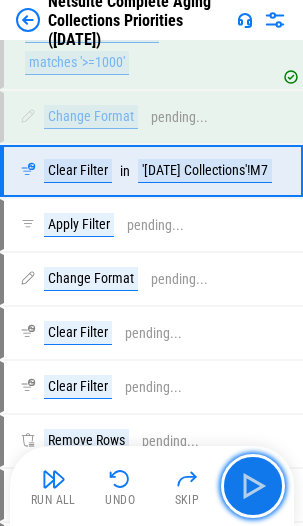 click at bounding box center [253, 486] 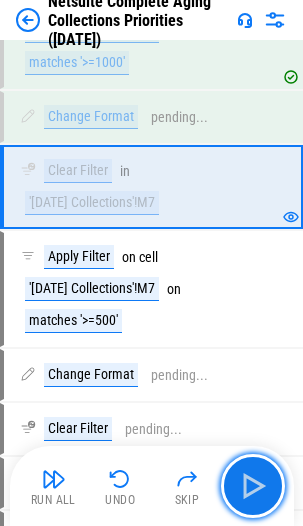 click at bounding box center (253, 486) 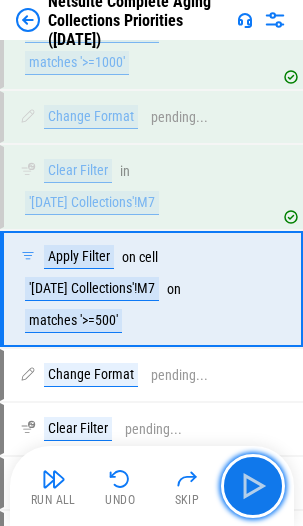 click at bounding box center (253, 486) 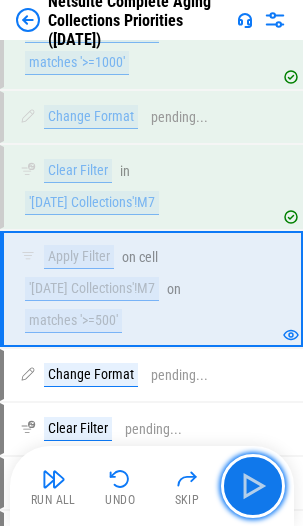 click at bounding box center [253, 486] 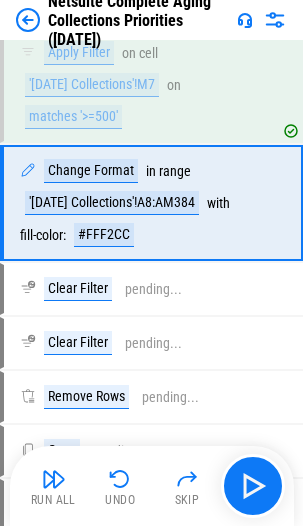 scroll, scrollTop: 6186, scrollLeft: 0, axis: vertical 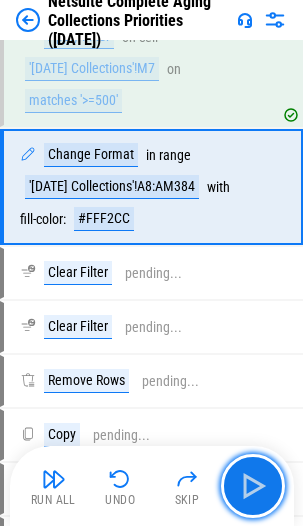 click at bounding box center [253, 486] 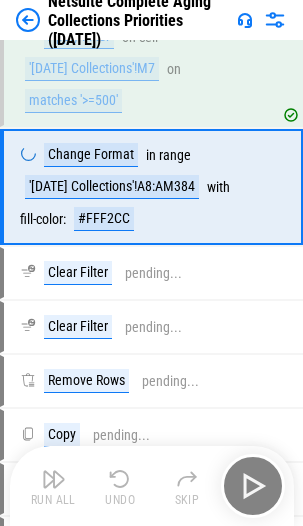 click on "Run All Undo Skip" at bounding box center (154, 486) 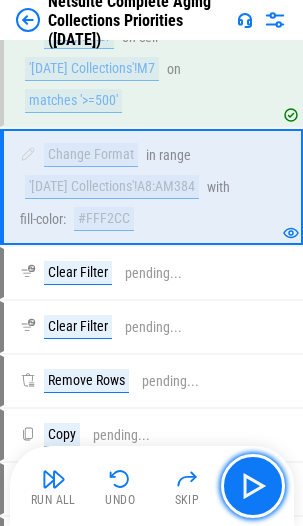 click at bounding box center [253, 486] 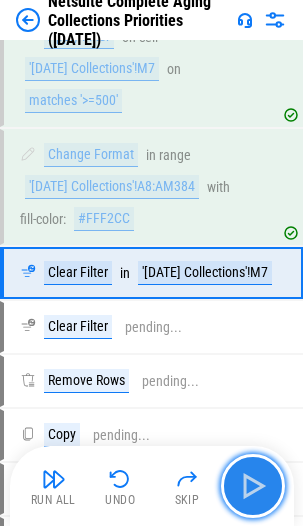 click at bounding box center (253, 486) 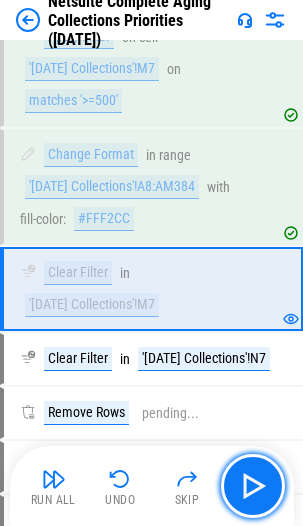 click at bounding box center [253, 486] 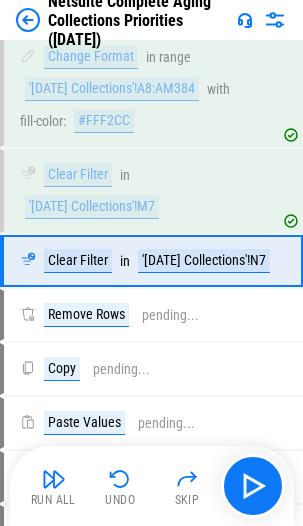 scroll, scrollTop: 6374, scrollLeft: 0, axis: vertical 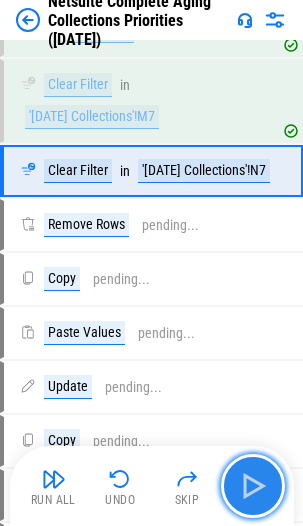click at bounding box center [253, 486] 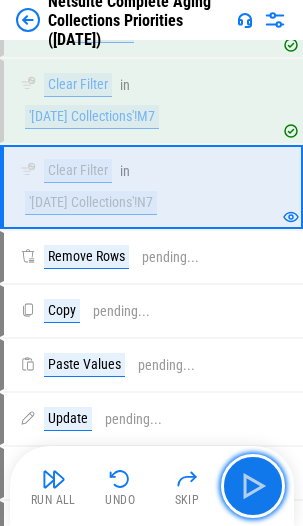 click at bounding box center (253, 486) 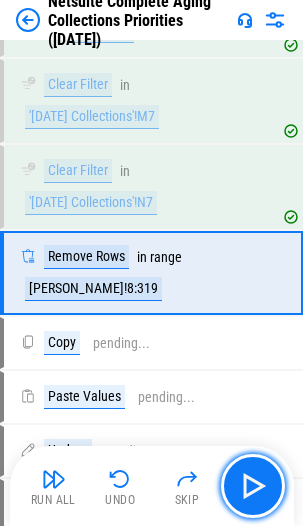 click at bounding box center (253, 486) 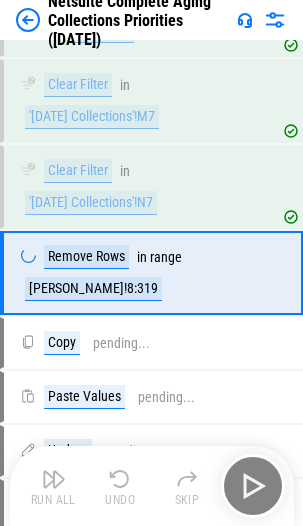 click on "Run All Undo Skip" at bounding box center [154, 486] 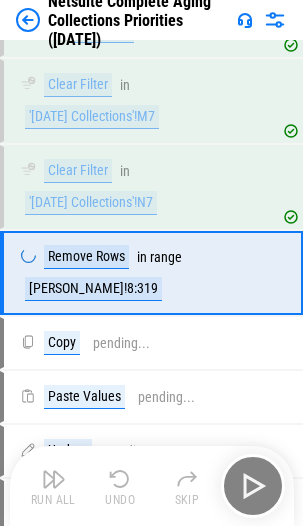 click on "Run All Undo Skip" at bounding box center (154, 486) 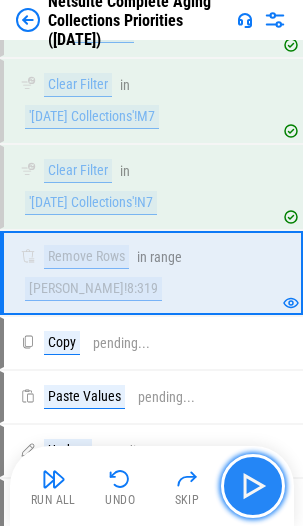 click at bounding box center (253, 486) 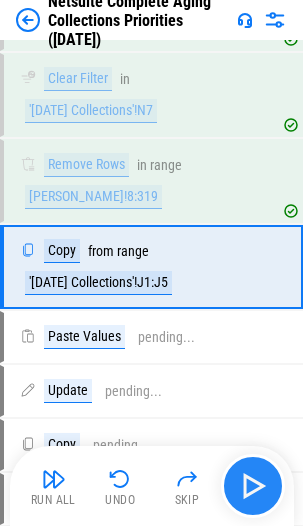 scroll, scrollTop: 6514, scrollLeft: 0, axis: vertical 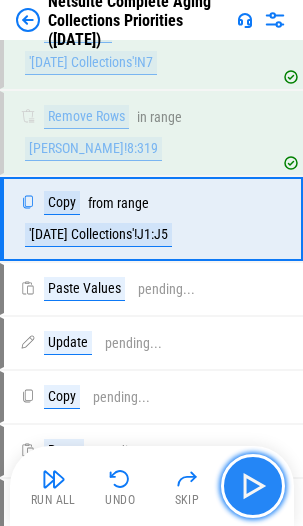 click at bounding box center (253, 486) 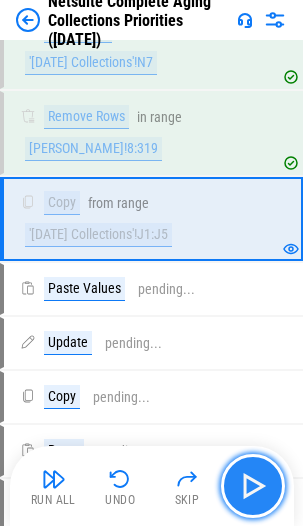 click at bounding box center [253, 486] 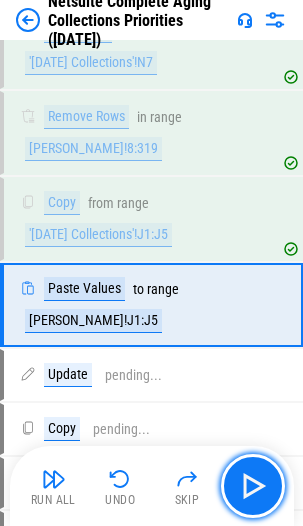 click at bounding box center (253, 486) 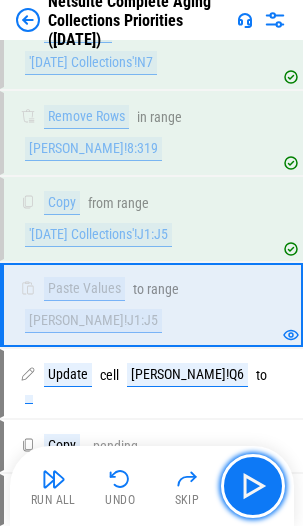 click at bounding box center (253, 486) 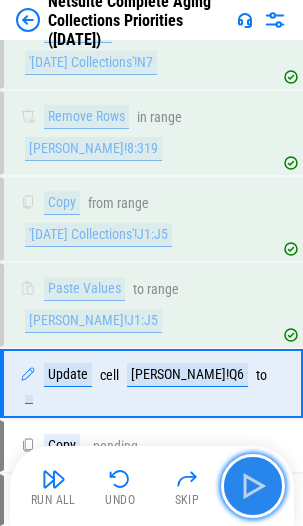 click at bounding box center (253, 486) 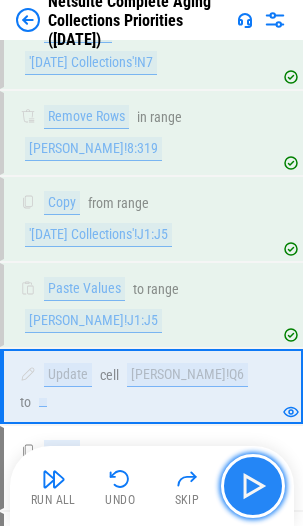 click at bounding box center (253, 486) 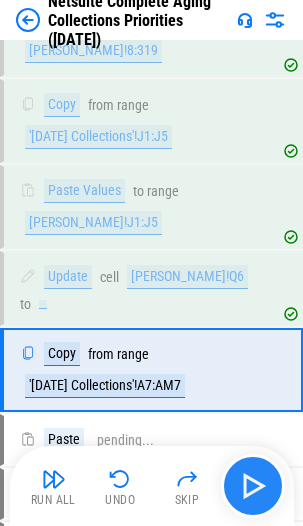 scroll, scrollTop: 6708, scrollLeft: 0, axis: vertical 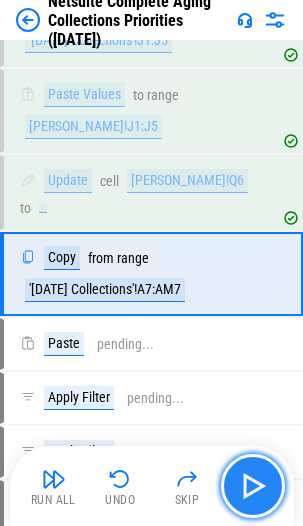click at bounding box center (253, 486) 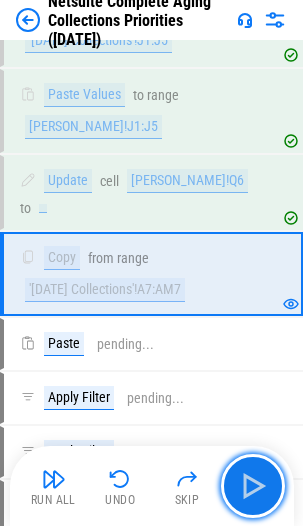 click at bounding box center [253, 486] 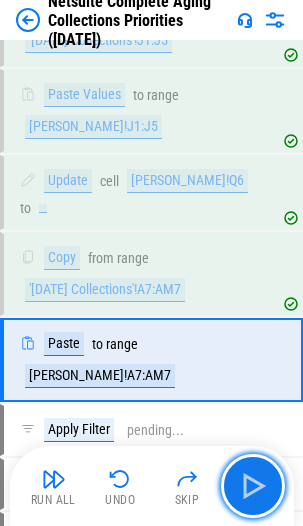click at bounding box center (253, 486) 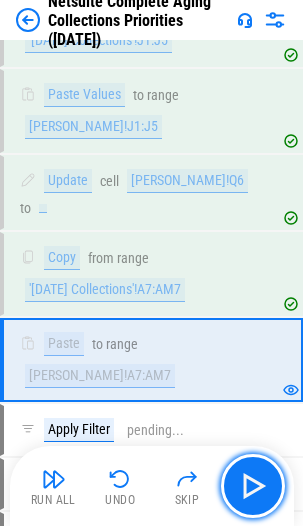 click at bounding box center (253, 486) 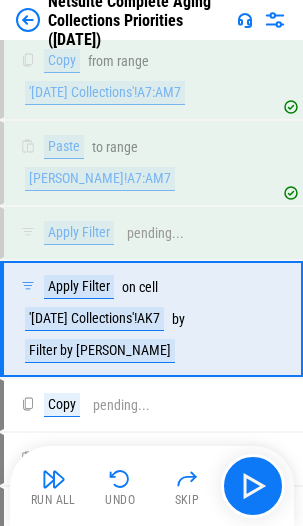 scroll, scrollTop: 6918, scrollLeft: 0, axis: vertical 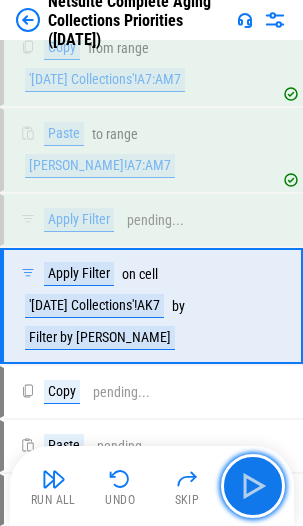 click at bounding box center (253, 486) 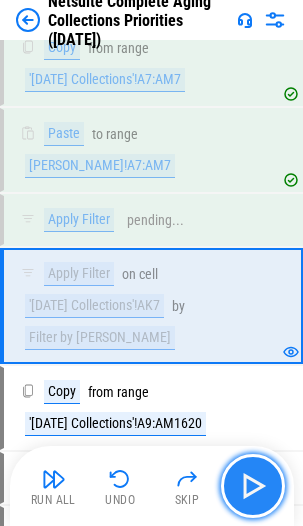 click at bounding box center (253, 486) 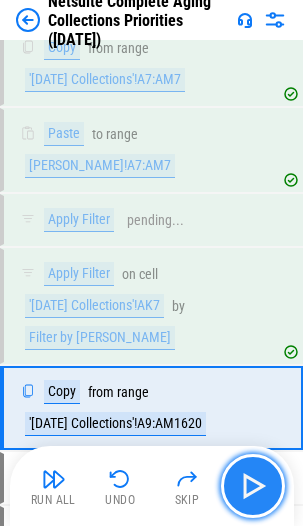 click at bounding box center [253, 486] 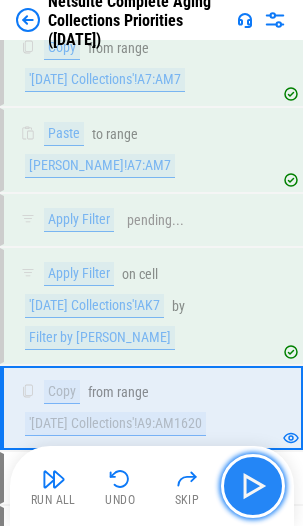 click at bounding box center (253, 486) 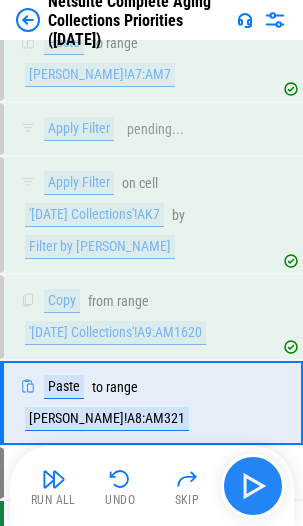 scroll, scrollTop: 7052, scrollLeft: 0, axis: vertical 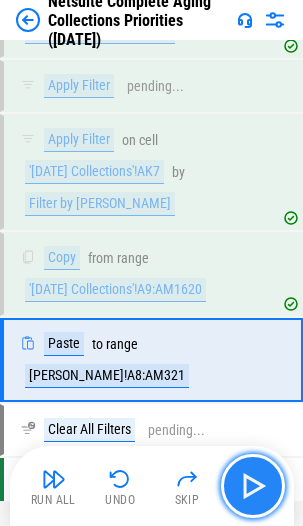 click at bounding box center [253, 486] 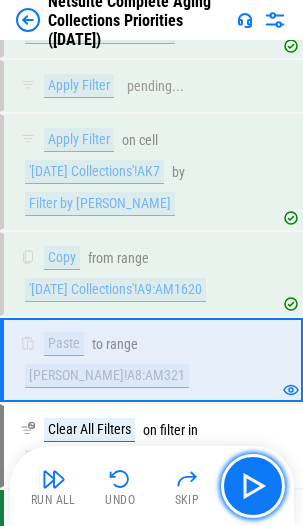 click at bounding box center [253, 486] 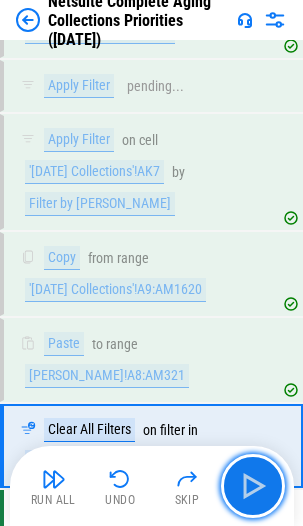 click at bounding box center (253, 486) 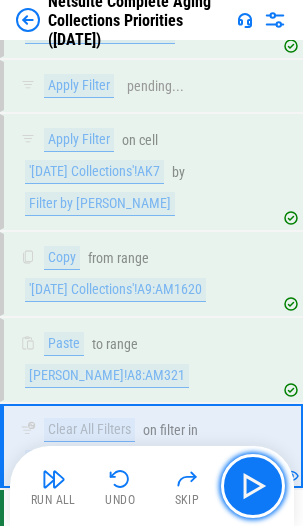 click at bounding box center (253, 486) 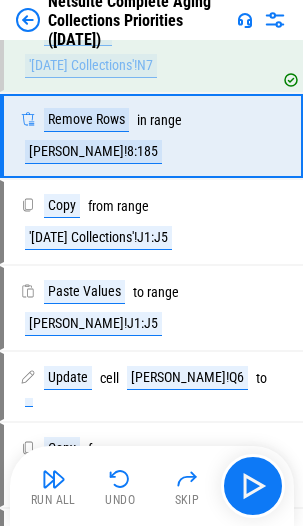 scroll, scrollTop: 6460, scrollLeft: 0, axis: vertical 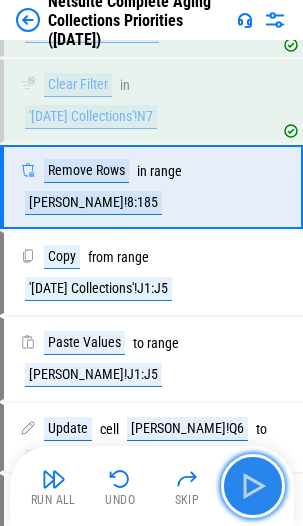 click at bounding box center [253, 486] 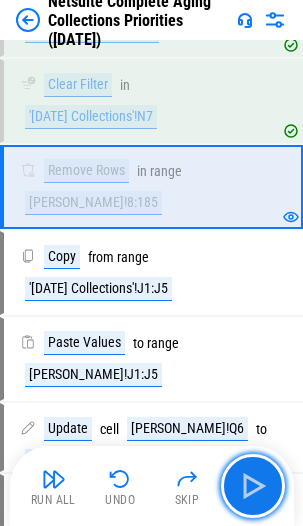 click at bounding box center [253, 486] 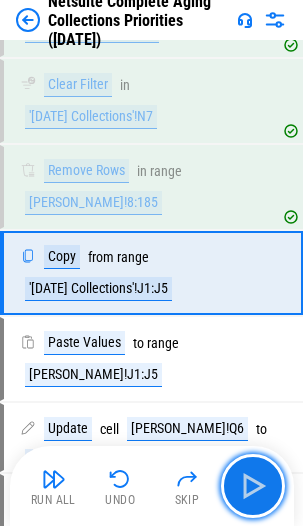 click at bounding box center [253, 486] 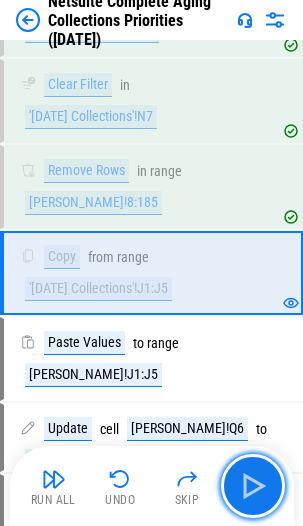 click at bounding box center [253, 486] 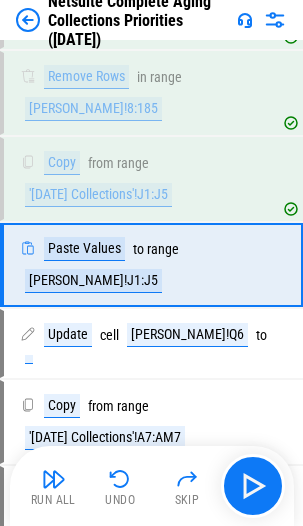 scroll, scrollTop: 6616, scrollLeft: 0, axis: vertical 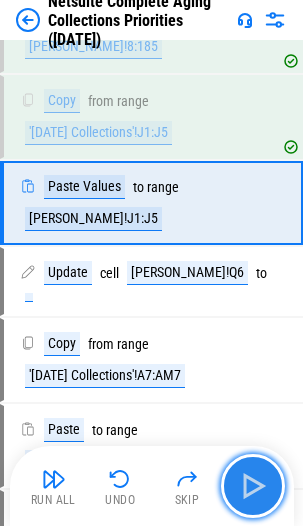 click at bounding box center [253, 486] 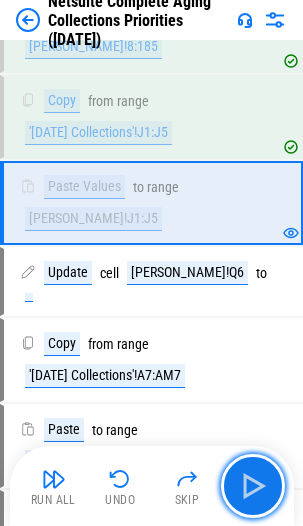 click at bounding box center [253, 486] 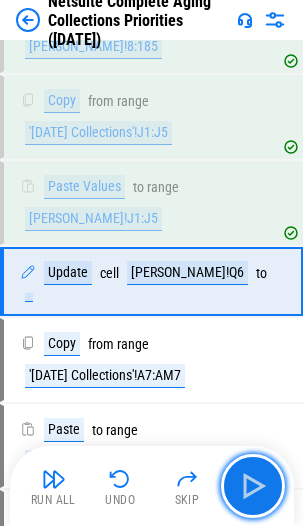 click at bounding box center [253, 486] 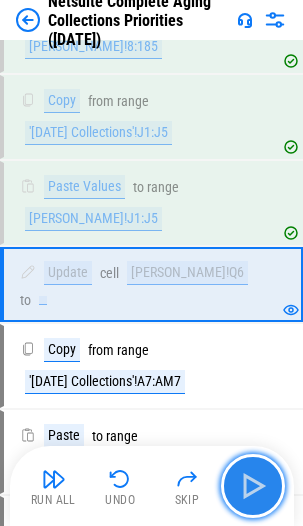 click at bounding box center [253, 486] 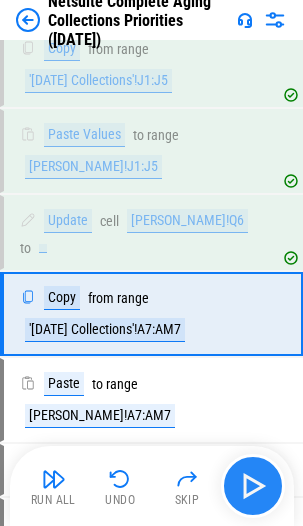 scroll, scrollTop: 6772, scrollLeft: 0, axis: vertical 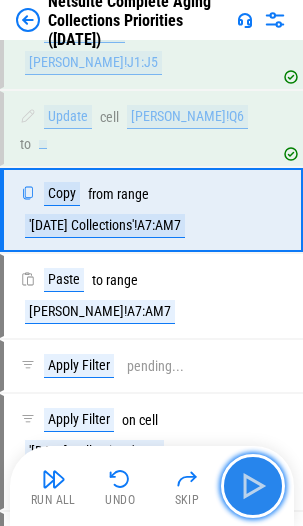 click at bounding box center (253, 486) 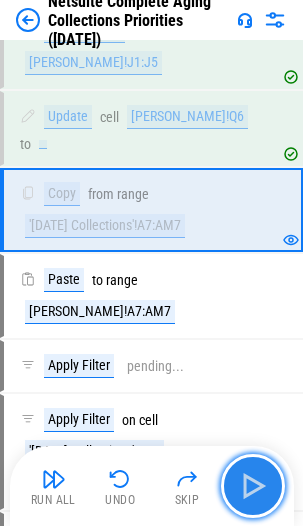 click at bounding box center (253, 486) 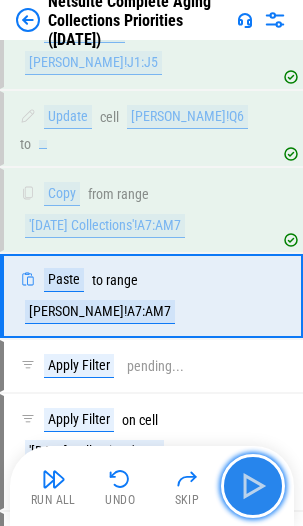 click at bounding box center [253, 486] 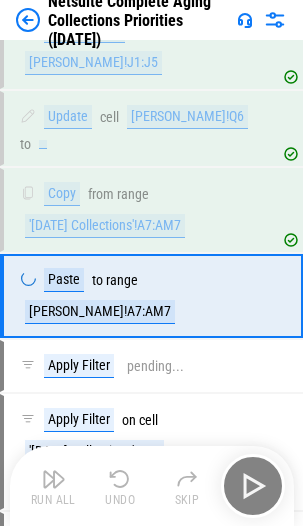 click on "Run All Undo Skip" at bounding box center [154, 486] 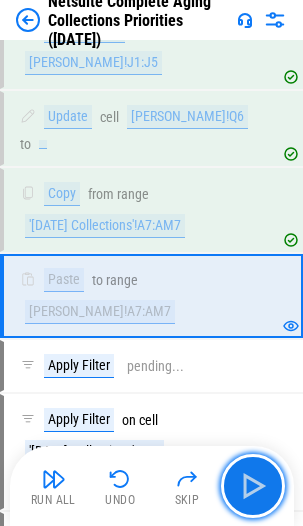 click at bounding box center [253, 486] 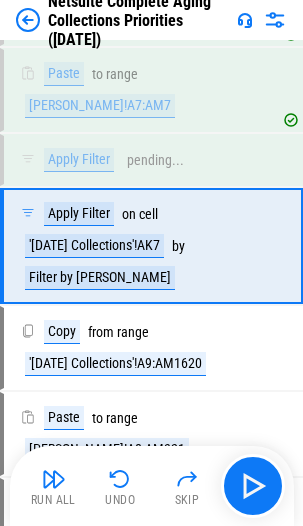 scroll, scrollTop: 6982, scrollLeft: 0, axis: vertical 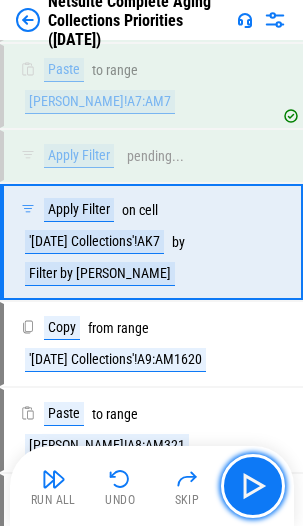 click at bounding box center (253, 486) 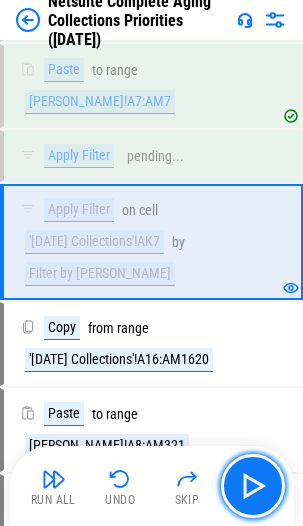 click at bounding box center (253, 486) 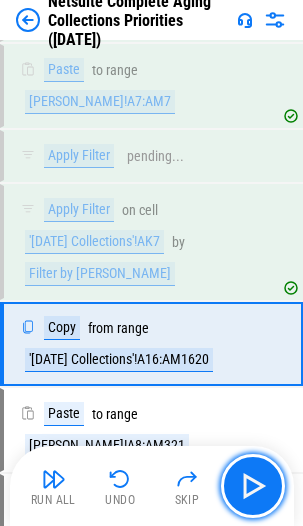 click at bounding box center (253, 486) 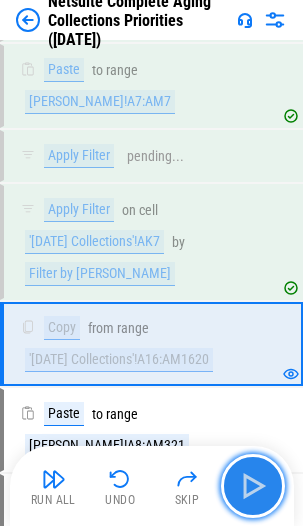 click at bounding box center (253, 486) 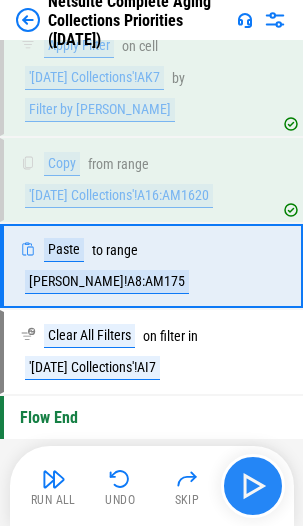 scroll, scrollTop: 7148, scrollLeft: 0, axis: vertical 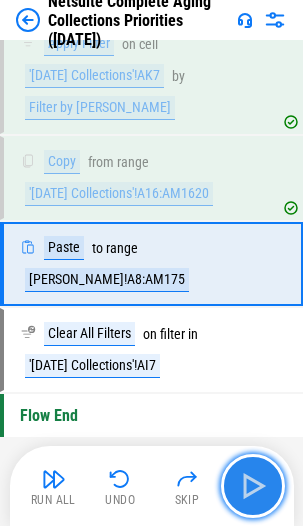 click at bounding box center (253, 486) 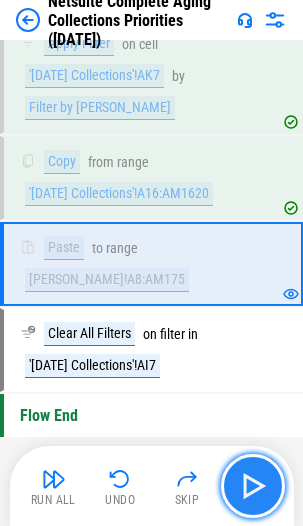 click at bounding box center (253, 486) 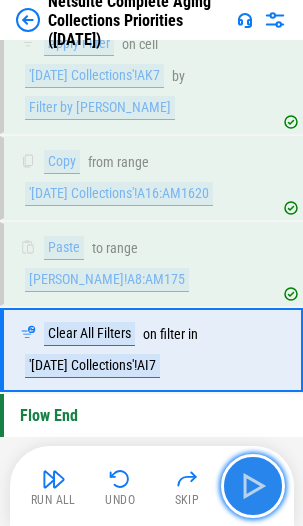 click at bounding box center [253, 486] 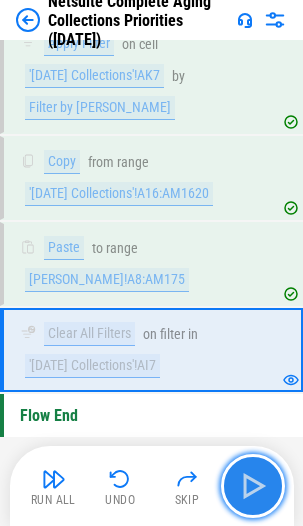 click at bounding box center (253, 486) 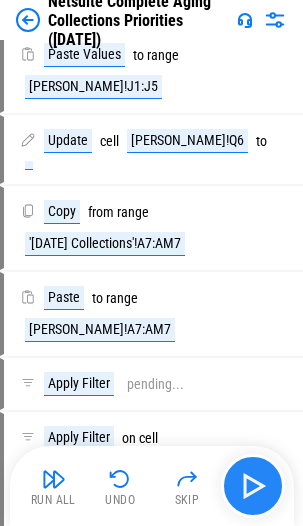 scroll, scrollTop: 6444, scrollLeft: 0, axis: vertical 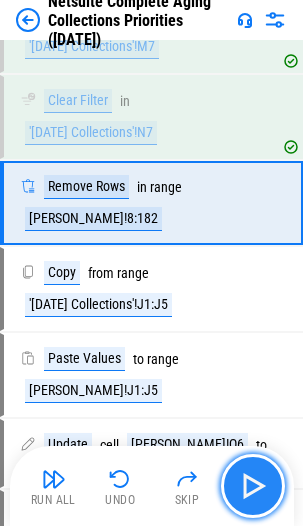 click at bounding box center [253, 486] 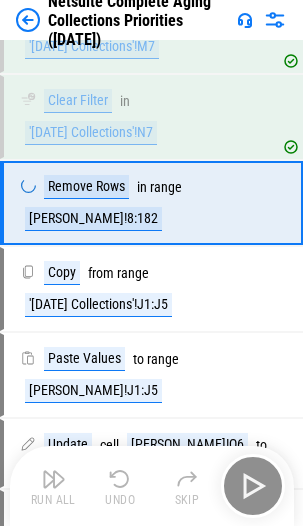click on "Run All Undo Skip" at bounding box center [154, 486] 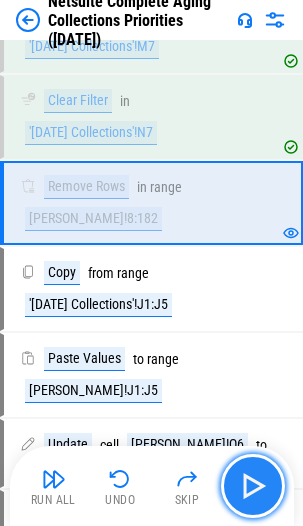 click at bounding box center [253, 486] 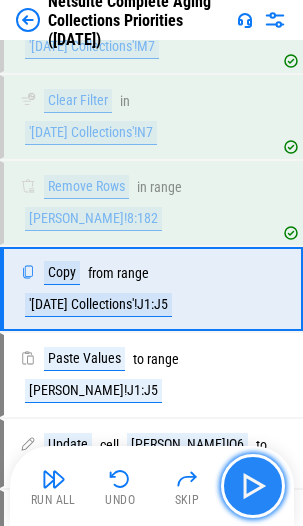 click at bounding box center (253, 486) 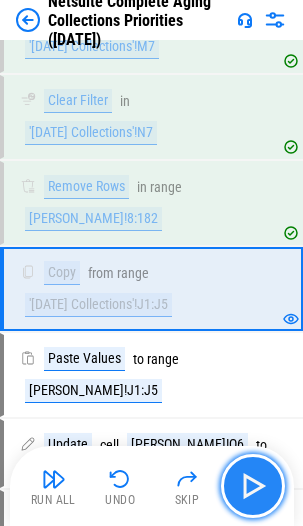 click at bounding box center (253, 486) 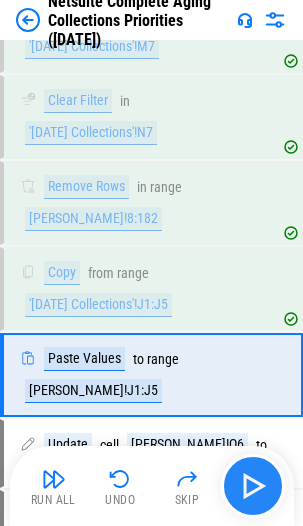 scroll, scrollTop: 6616, scrollLeft: 0, axis: vertical 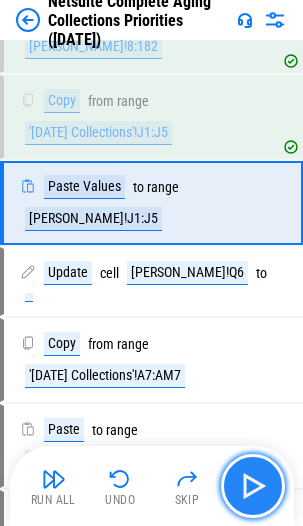 click at bounding box center (253, 486) 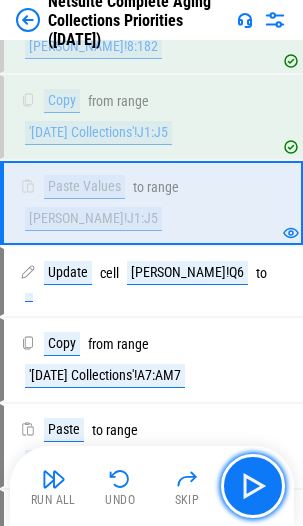 click at bounding box center [253, 486] 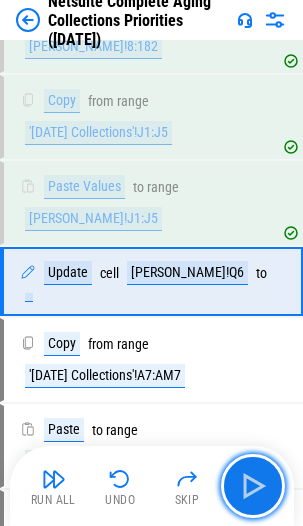 click at bounding box center (253, 486) 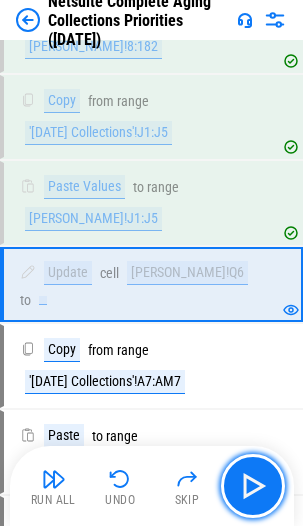 click at bounding box center [253, 486] 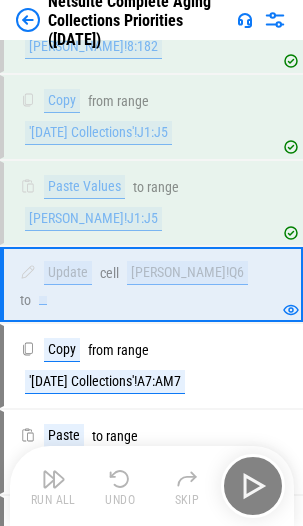 scroll, scrollTop: 6772, scrollLeft: 0, axis: vertical 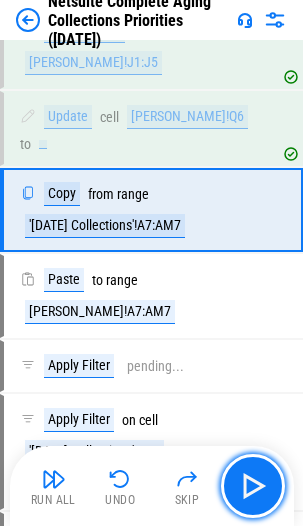 click at bounding box center [253, 486] 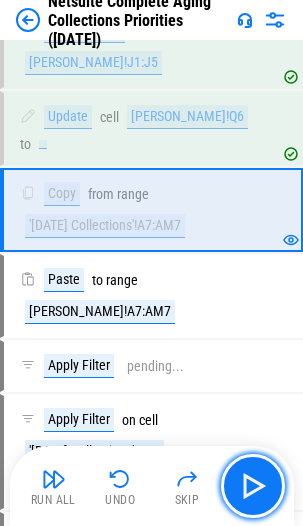 click at bounding box center (253, 486) 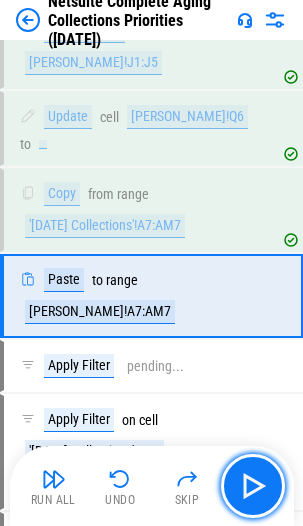 click at bounding box center (253, 486) 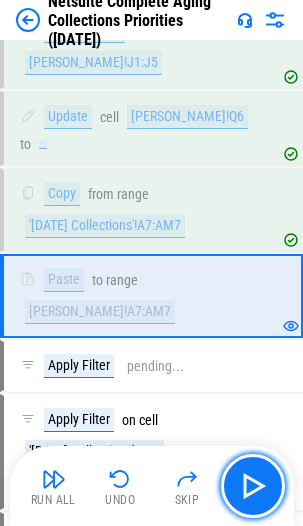 click at bounding box center (253, 486) 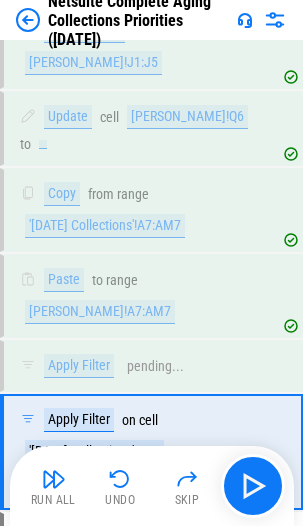 scroll, scrollTop: 6982, scrollLeft: 0, axis: vertical 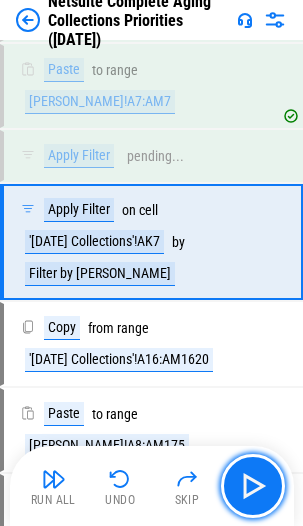 click at bounding box center (253, 486) 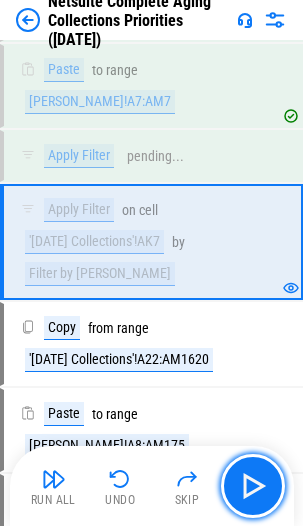 click at bounding box center (253, 486) 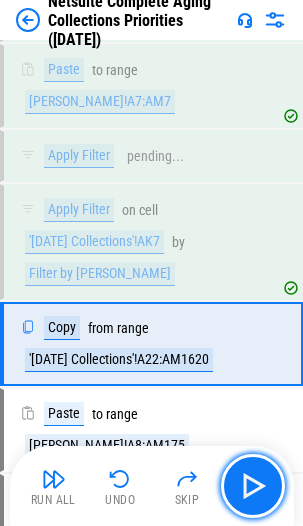 click at bounding box center [253, 486] 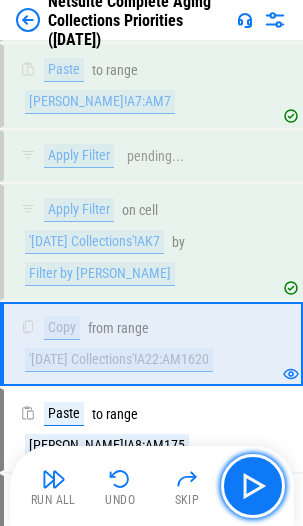 click at bounding box center (253, 486) 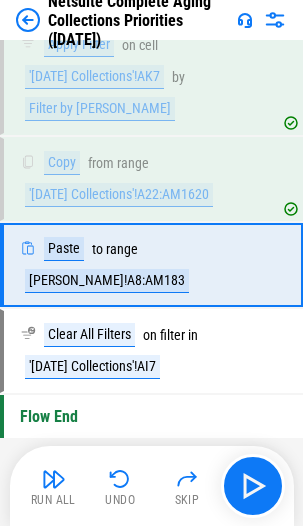 scroll, scrollTop: 7148, scrollLeft: 0, axis: vertical 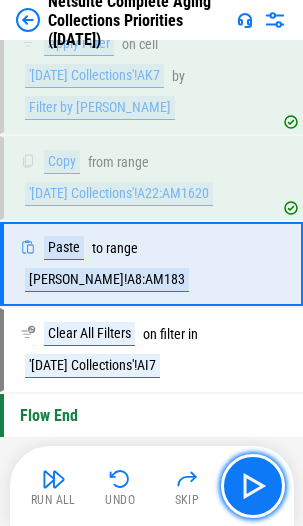 click at bounding box center (253, 486) 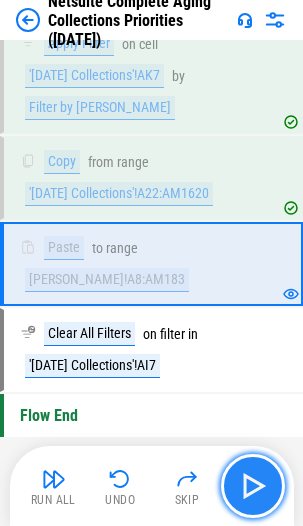 click at bounding box center [253, 486] 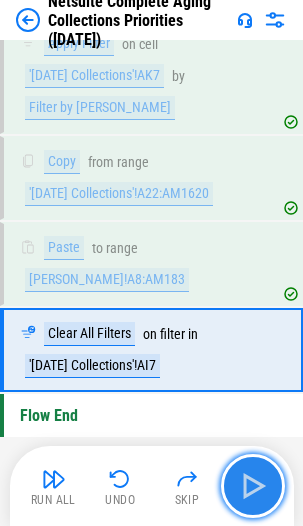 click at bounding box center (253, 486) 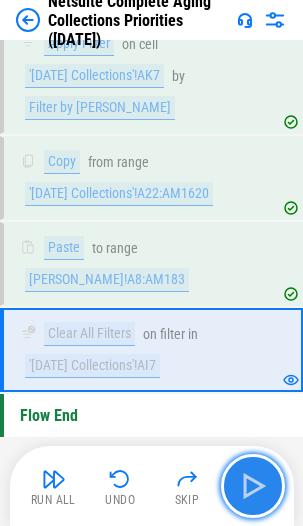 click at bounding box center (253, 486) 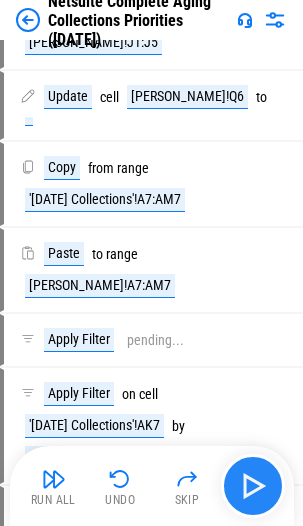 scroll, scrollTop: 6444, scrollLeft: 0, axis: vertical 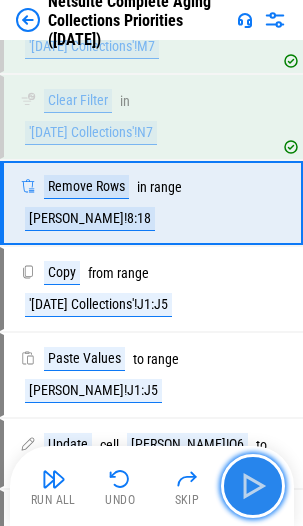 click at bounding box center [253, 486] 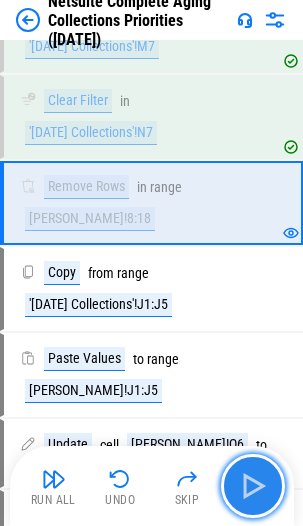 click at bounding box center (253, 486) 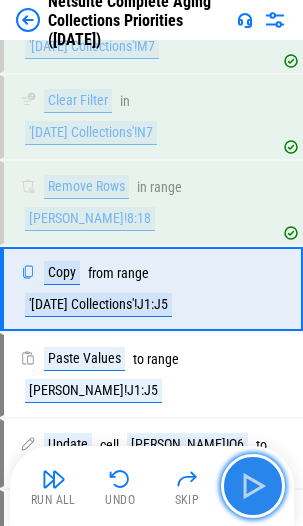 click at bounding box center [253, 486] 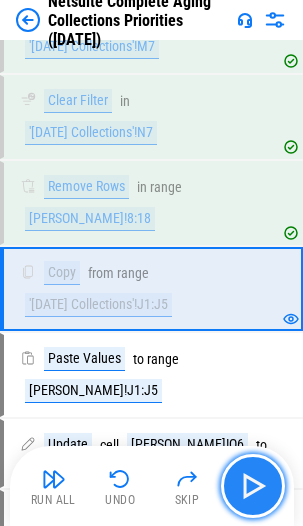 click at bounding box center [253, 486] 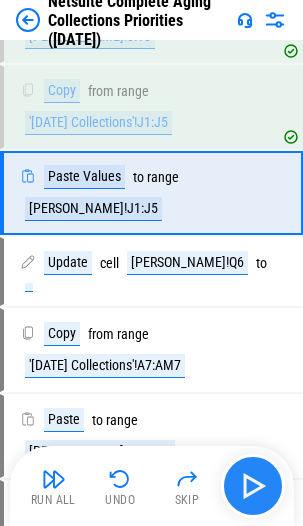 scroll, scrollTop: 6632, scrollLeft: 0, axis: vertical 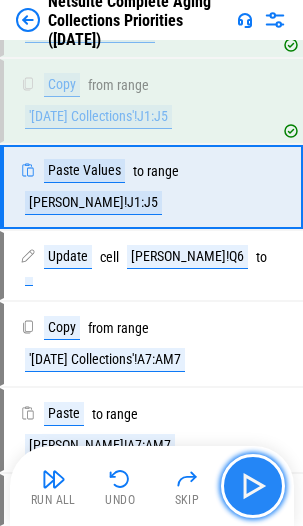 click at bounding box center (253, 486) 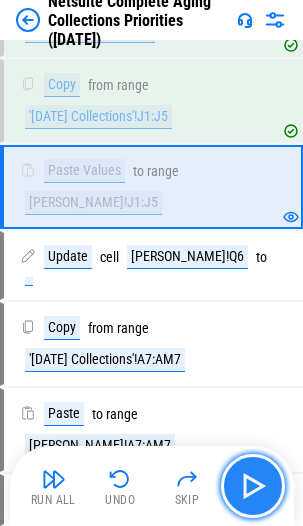 click at bounding box center (253, 486) 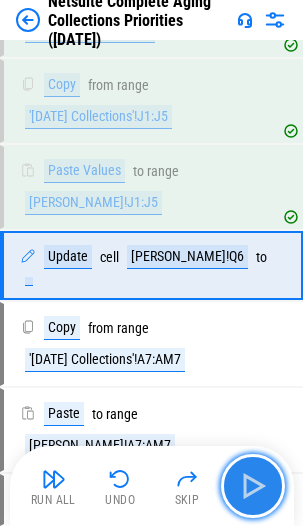 click at bounding box center [253, 486] 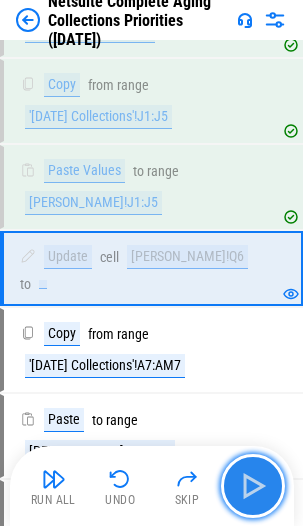 click at bounding box center [253, 486] 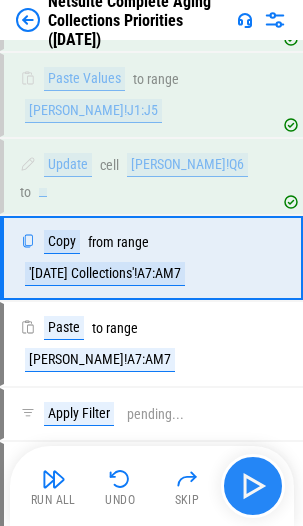 scroll, scrollTop: 6772, scrollLeft: 0, axis: vertical 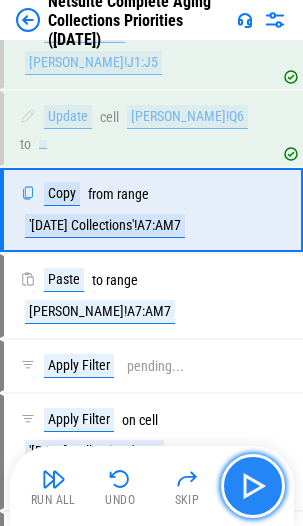click at bounding box center [253, 486] 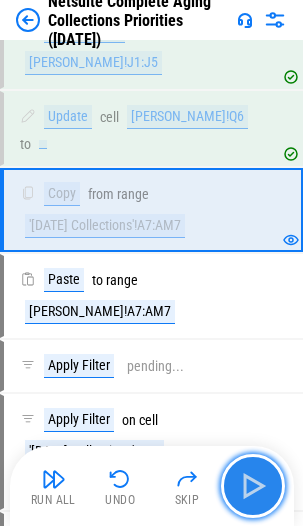 click at bounding box center (253, 486) 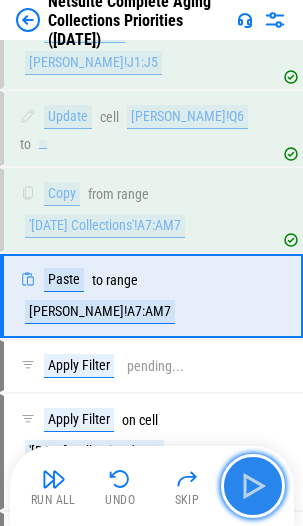 click at bounding box center (253, 486) 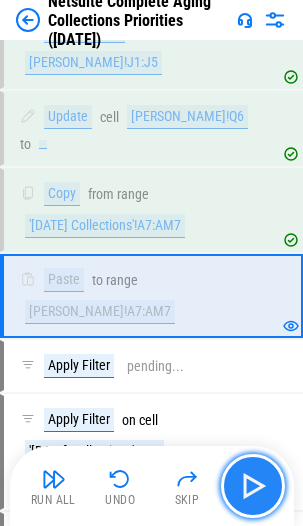 click at bounding box center [253, 486] 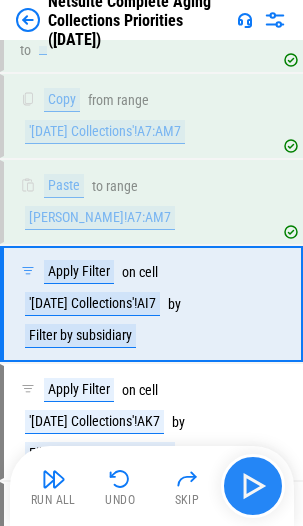 scroll, scrollTop: 6928, scrollLeft: 0, axis: vertical 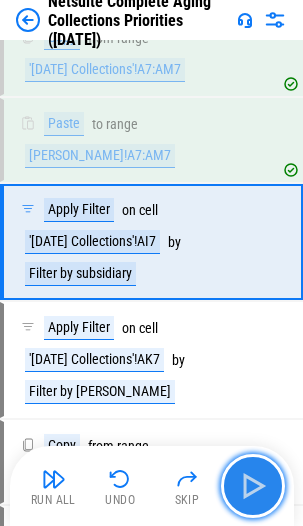 click at bounding box center [253, 486] 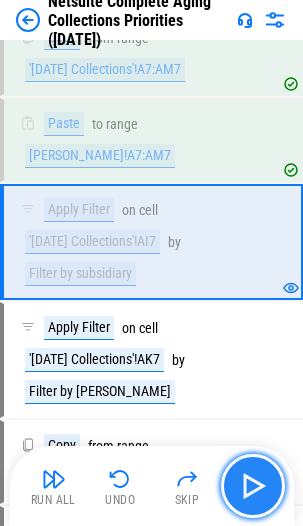 click at bounding box center [253, 486] 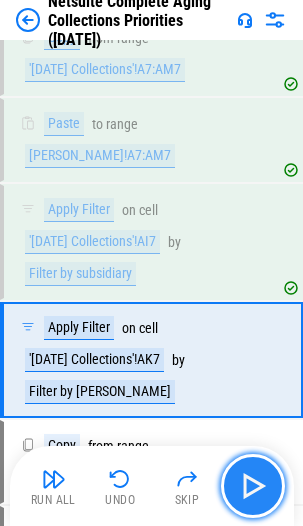click at bounding box center [253, 486] 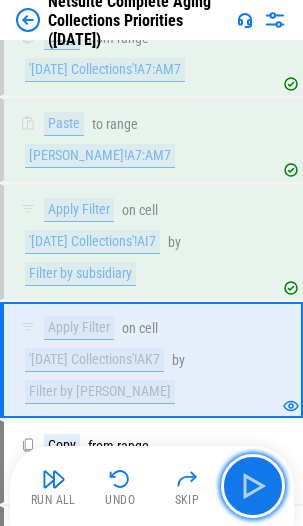 click at bounding box center [253, 486] 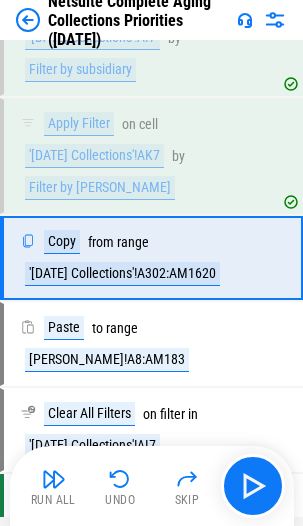 scroll, scrollTop: 7148, scrollLeft: 0, axis: vertical 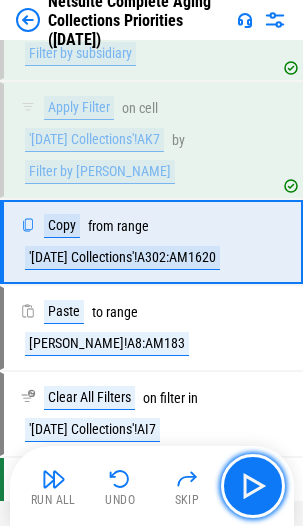 click at bounding box center [253, 486] 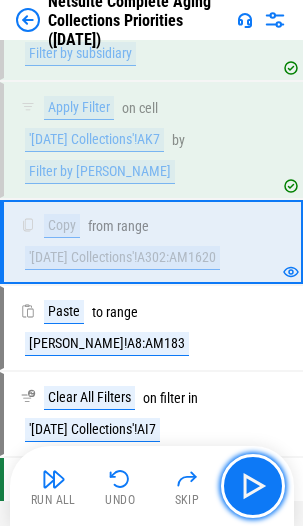 click at bounding box center [253, 486] 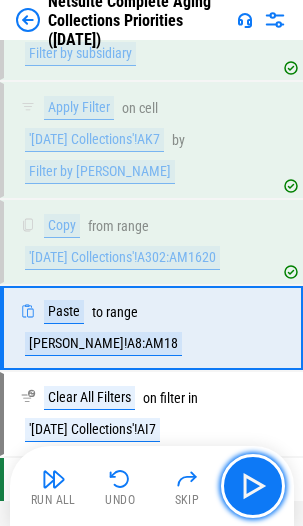 click at bounding box center [253, 486] 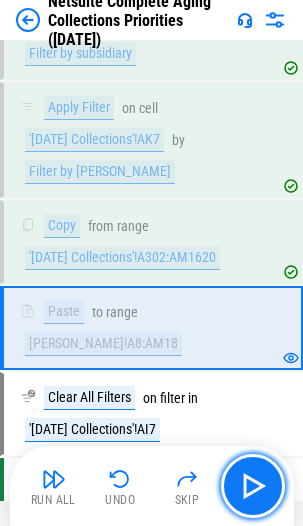 click at bounding box center [253, 486] 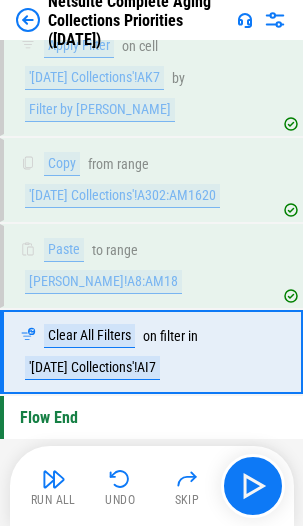 scroll, scrollTop: 7212, scrollLeft: 0, axis: vertical 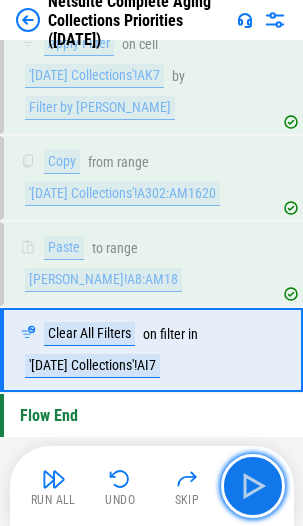 click at bounding box center [253, 486] 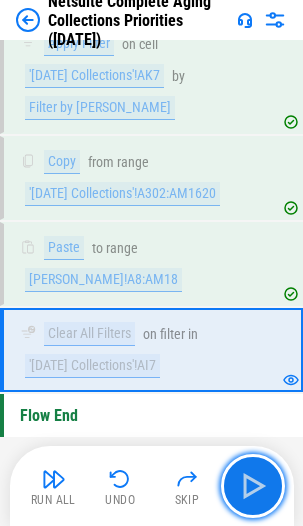 click at bounding box center (253, 486) 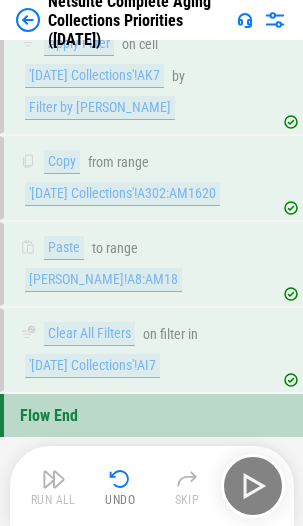 click on "Run All Undo Skip" at bounding box center (154, 486) 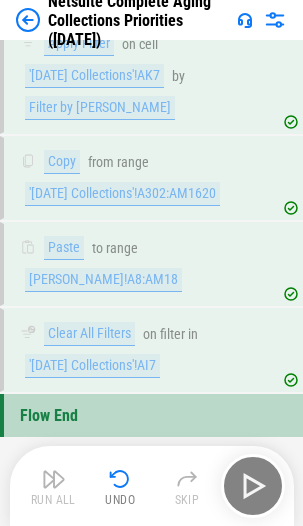 click on "Run All Undo Skip" at bounding box center (154, 486) 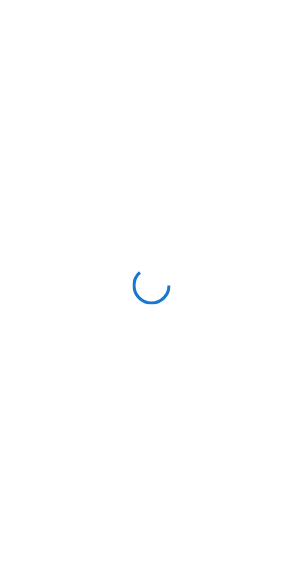 scroll, scrollTop: 0, scrollLeft: 0, axis: both 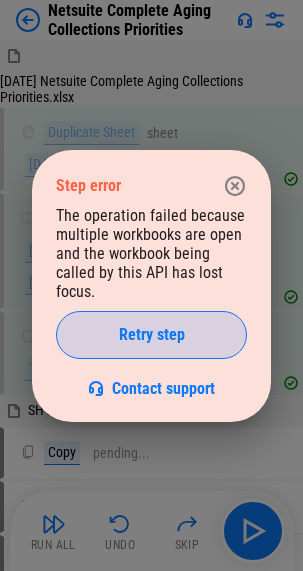 click on "Retry step" at bounding box center (152, 335) 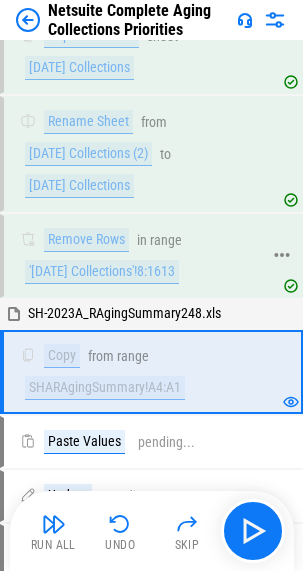 scroll, scrollTop: 186, scrollLeft: 0, axis: vertical 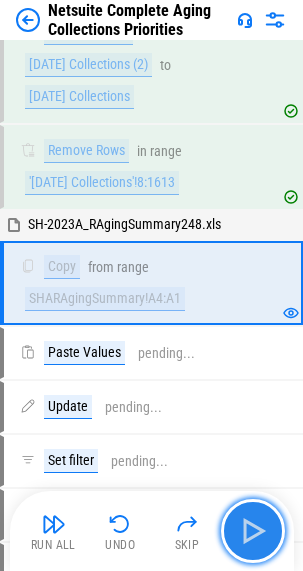 click at bounding box center [253, 531] 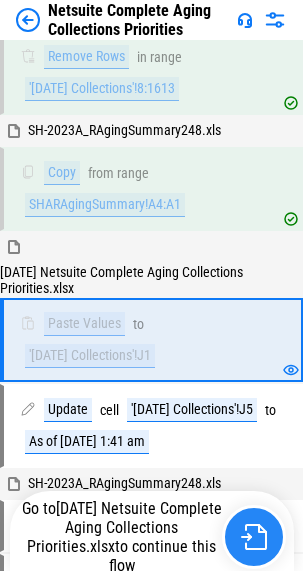 scroll, scrollTop: 339, scrollLeft: 0, axis: vertical 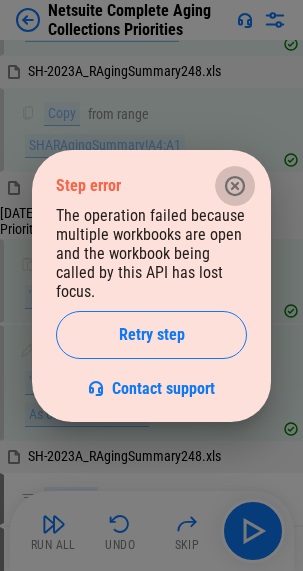 click 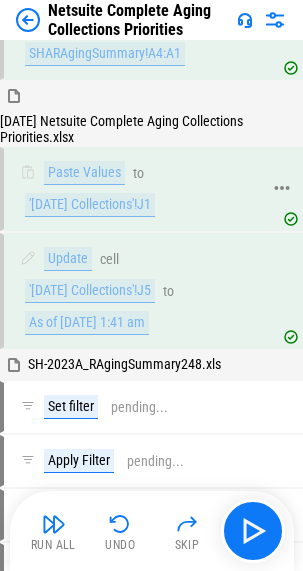 scroll, scrollTop: 639, scrollLeft: 0, axis: vertical 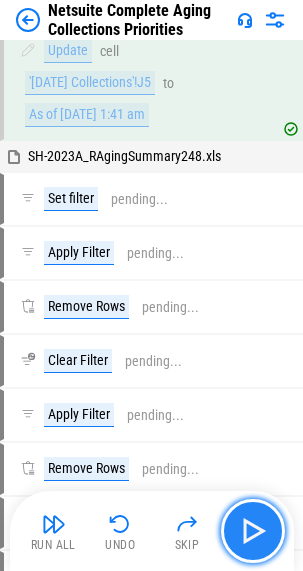 click at bounding box center [253, 531] 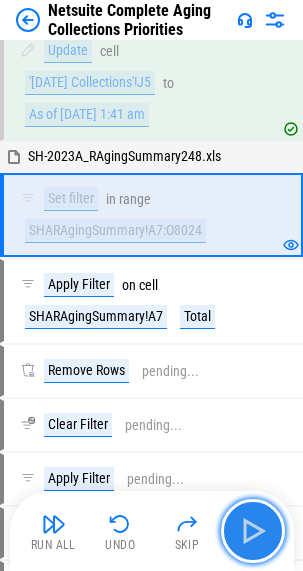 click at bounding box center [253, 531] 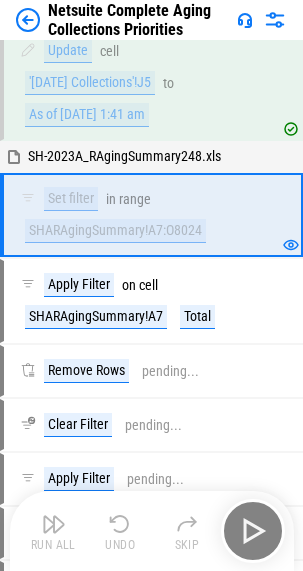 click on "Run All Undo Skip" at bounding box center [154, 531] 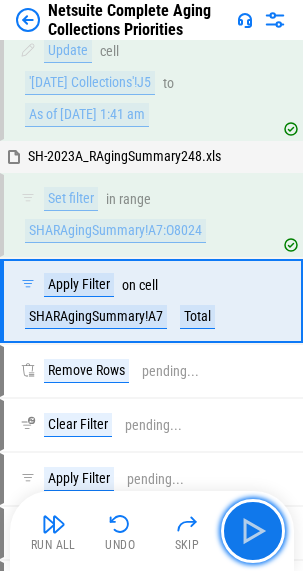 click at bounding box center (253, 531) 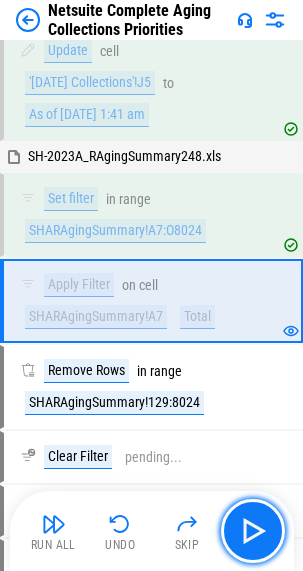 click at bounding box center (253, 531) 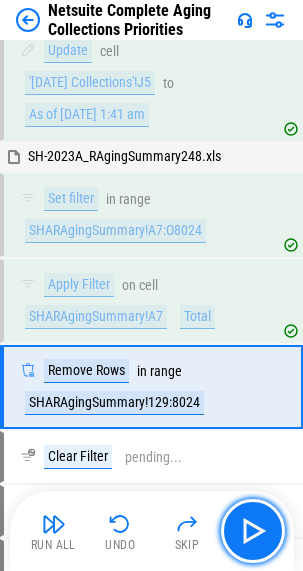 click at bounding box center (253, 531) 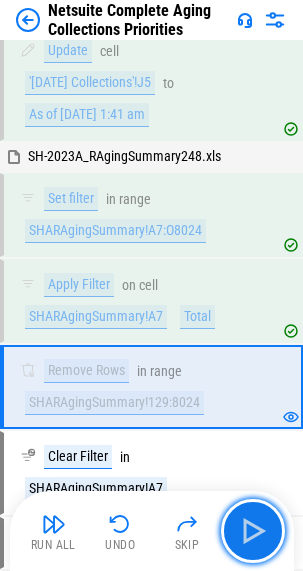 click at bounding box center [253, 531] 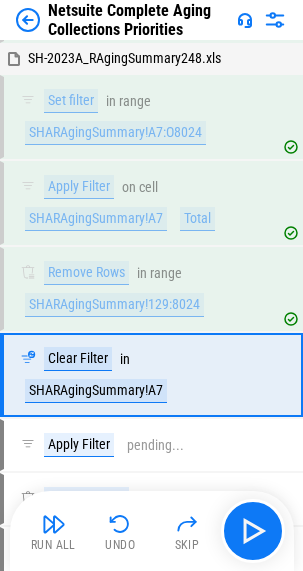 scroll, scrollTop: 831, scrollLeft: 0, axis: vertical 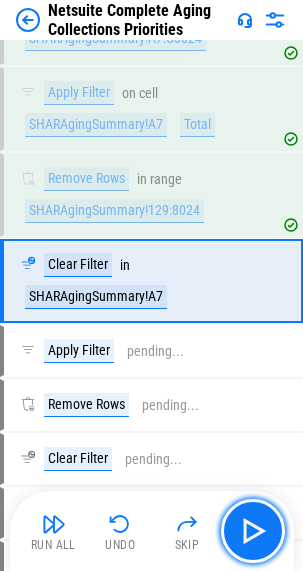 click at bounding box center (253, 531) 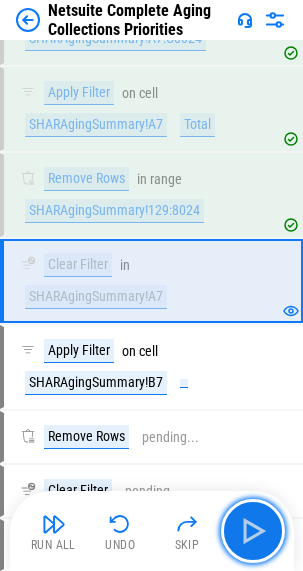click at bounding box center (253, 531) 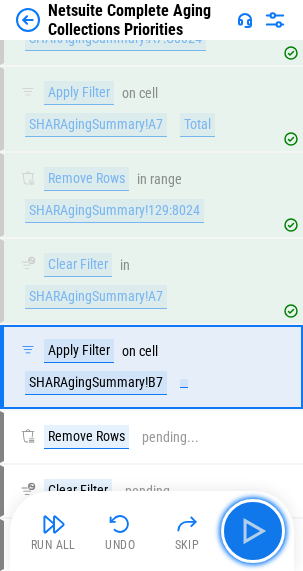 click at bounding box center (253, 531) 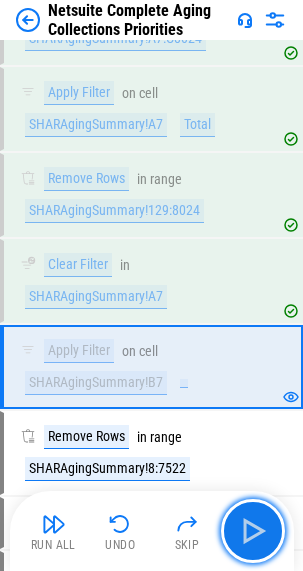 click at bounding box center [253, 531] 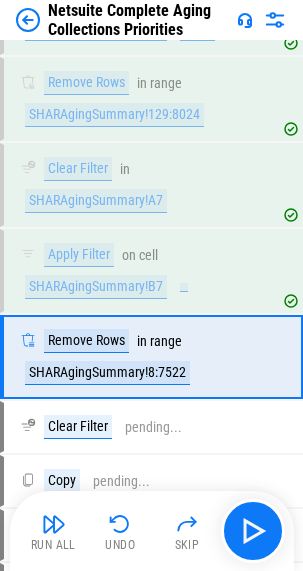 scroll, scrollTop: 1003, scrollLeft: 0, axis: vertical 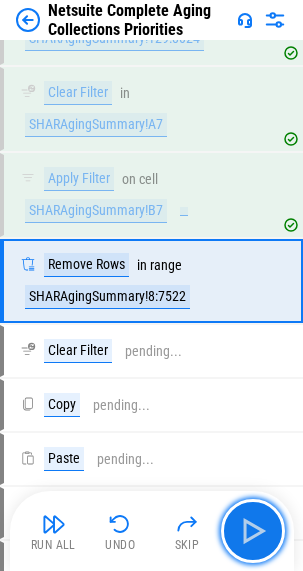 click at bounding box center (253, 531) 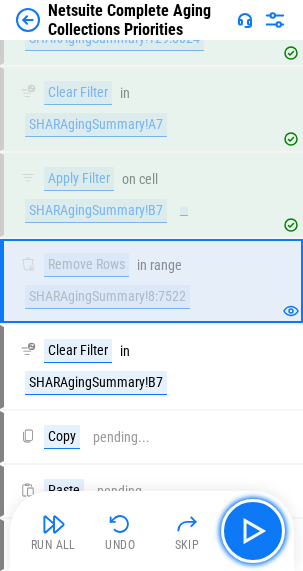 click at bounding box center (253, 531) 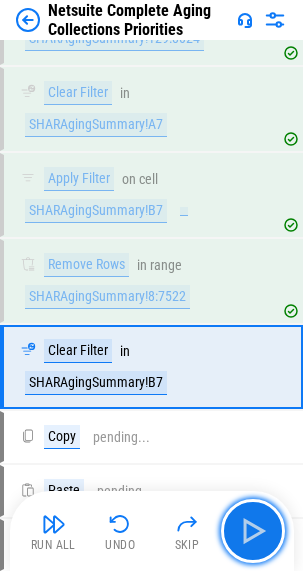 click at bounding box center (253, 531) 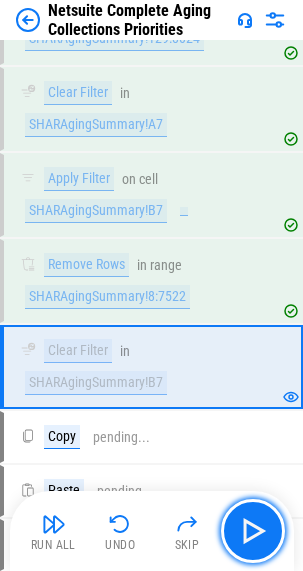 click at bounding box center (253, 531) 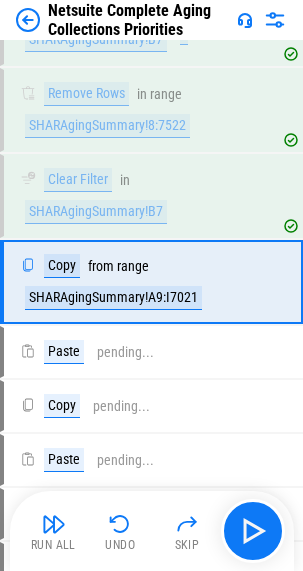 scroll, scrollTop: 1175, scrollLeft: 0, axis: vertical 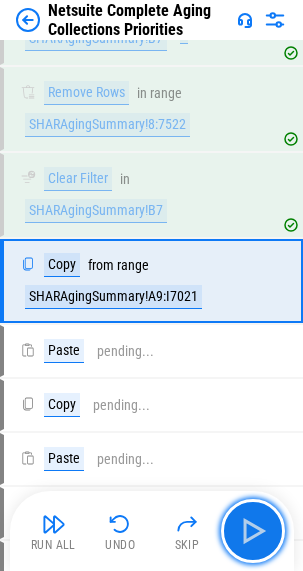click at bounding box center (253, 531) 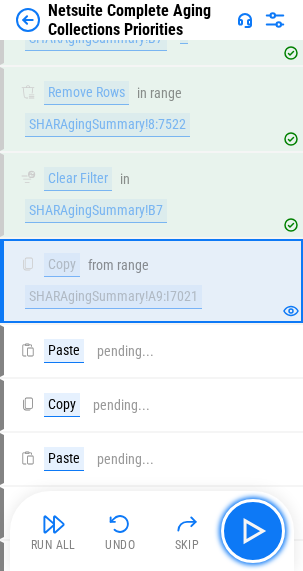 click at bounding box center (253, 531) 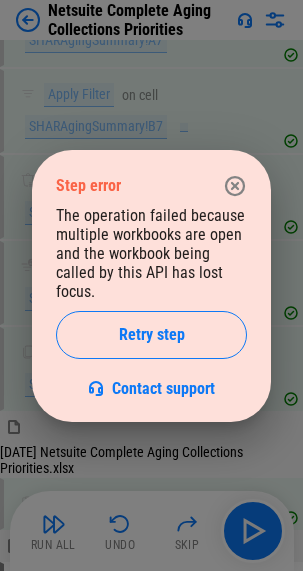scroll, scrollTop: 875, scrollLeft: 0, axis: vertical 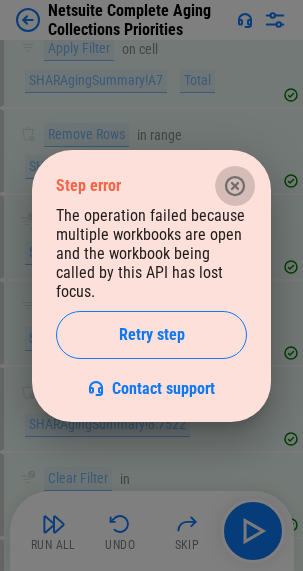click 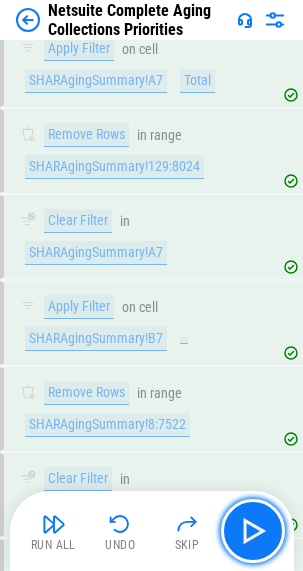 click at bounding box center [253, 531] 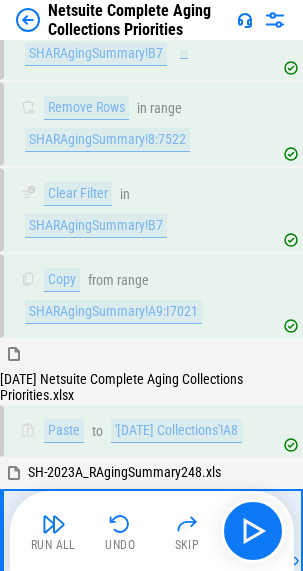 scroll, scrollTop: 1412, scrollLeft: 0, axis: vertical 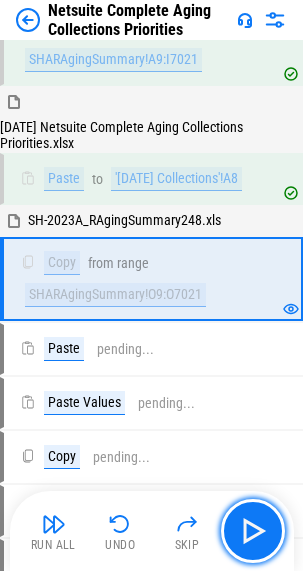 click at bounding box center (253, 531) 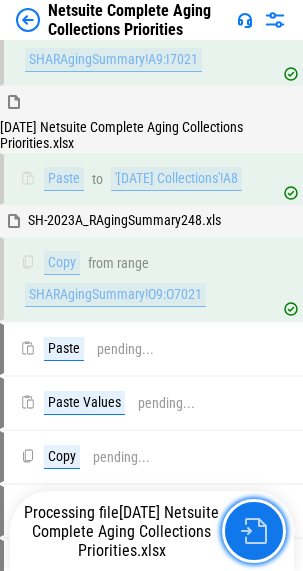 click at bounding box center (254, 531) 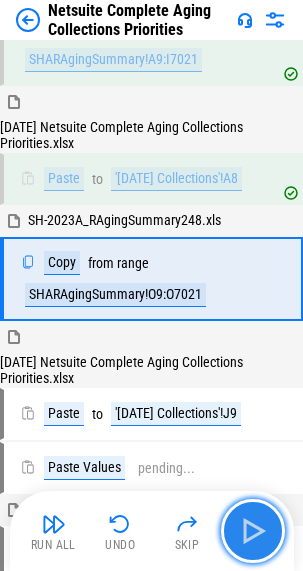 click at bounding box center (253, 531) 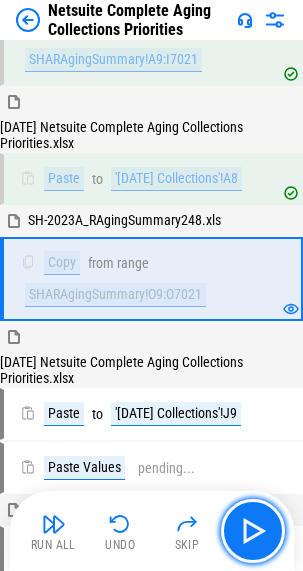 click at bounding box center [253, 531] 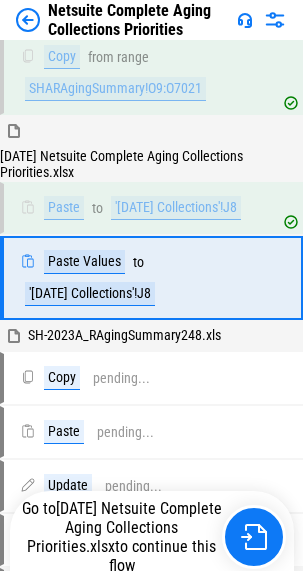 scroll, scrollTop: 1619, scrollLeft: 0, axis: vertical 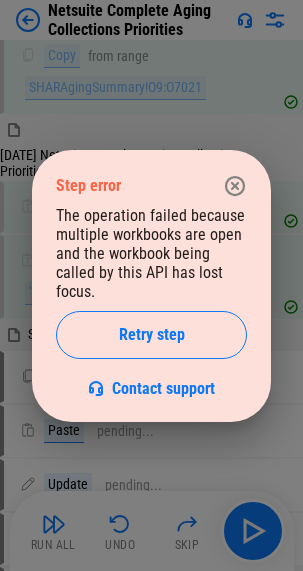 click on "Retry step" at bounding box center (152, 335) 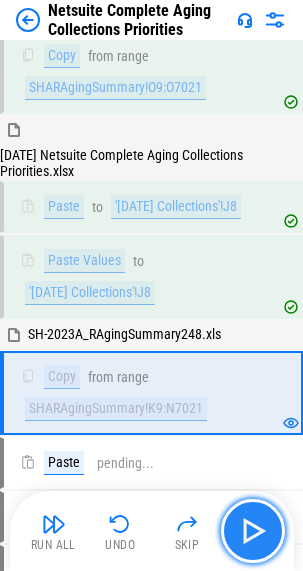 click at bounding box center (253, 531) 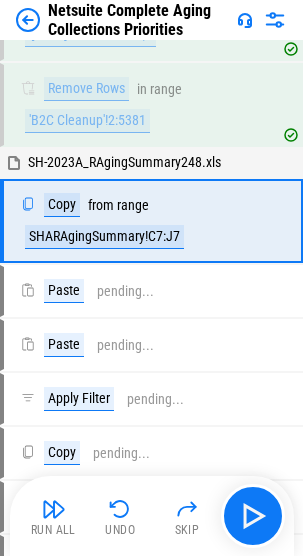 scroll, scrollTop: 3956, scrollLeft: 0, axis: vertical 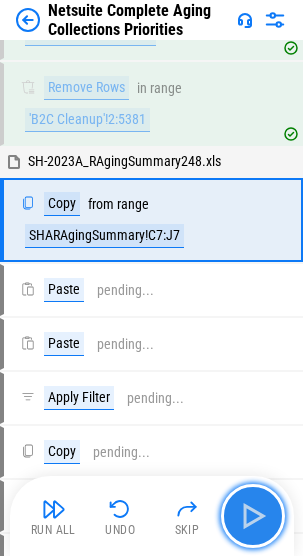 click at bounding box center [253, 516] 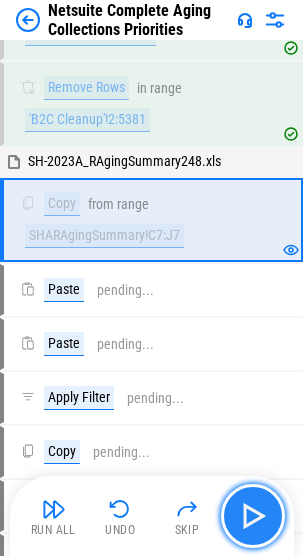 click at bounding box center (253, 516) 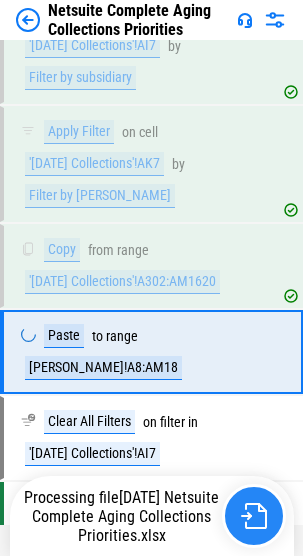 scroll, scrollTop: 7182, scrollLeft: 0, axis: vertical 